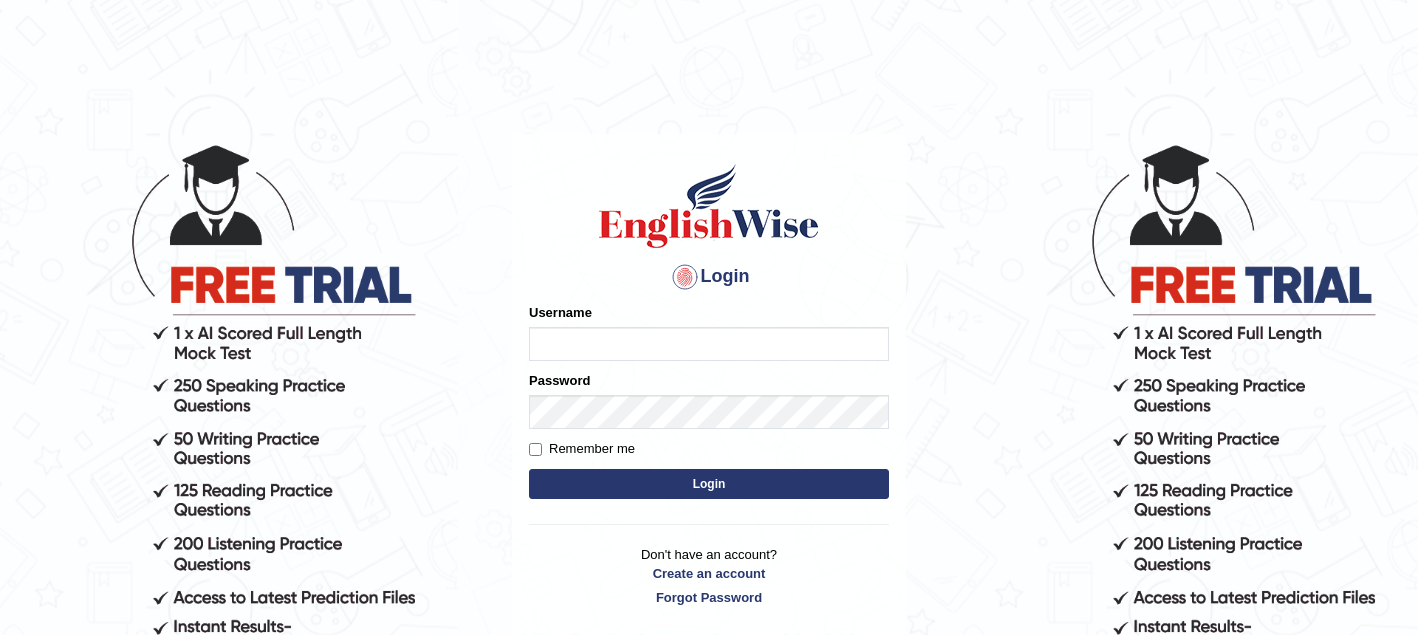 scroll, scrollTop: 0, scrollLeft: 0, axis: both 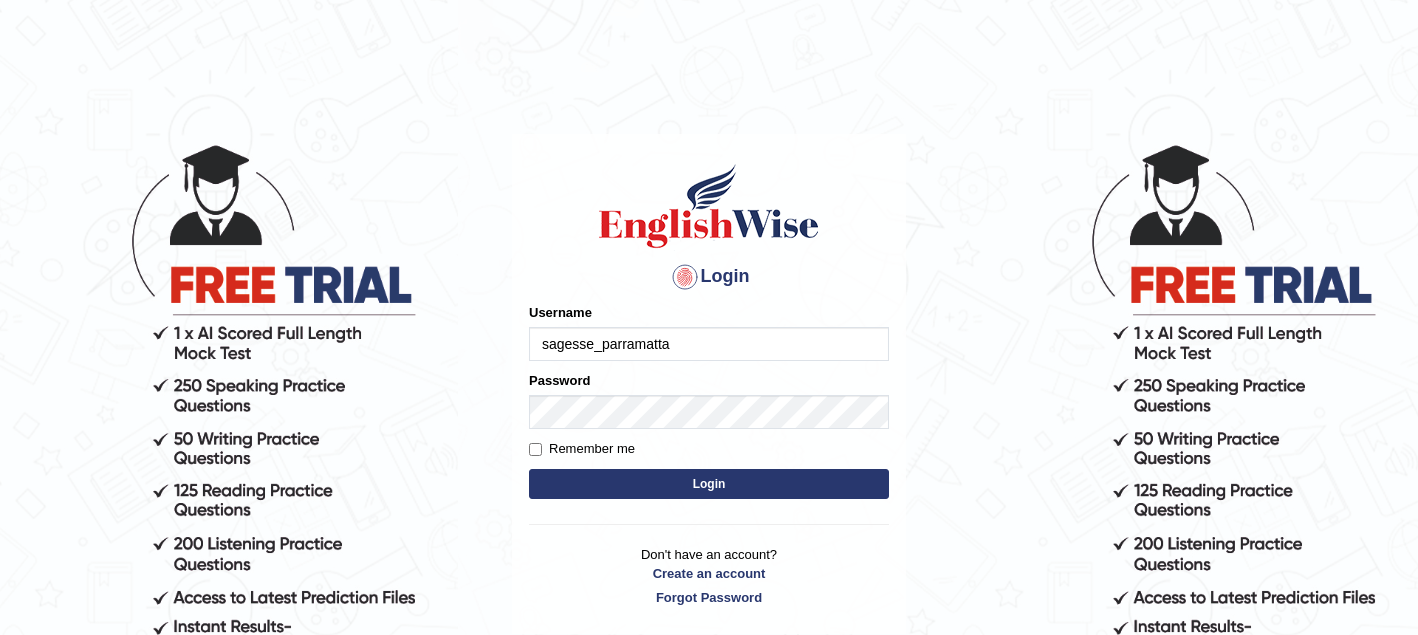 click on "Login" at bounding box center [709, 484] 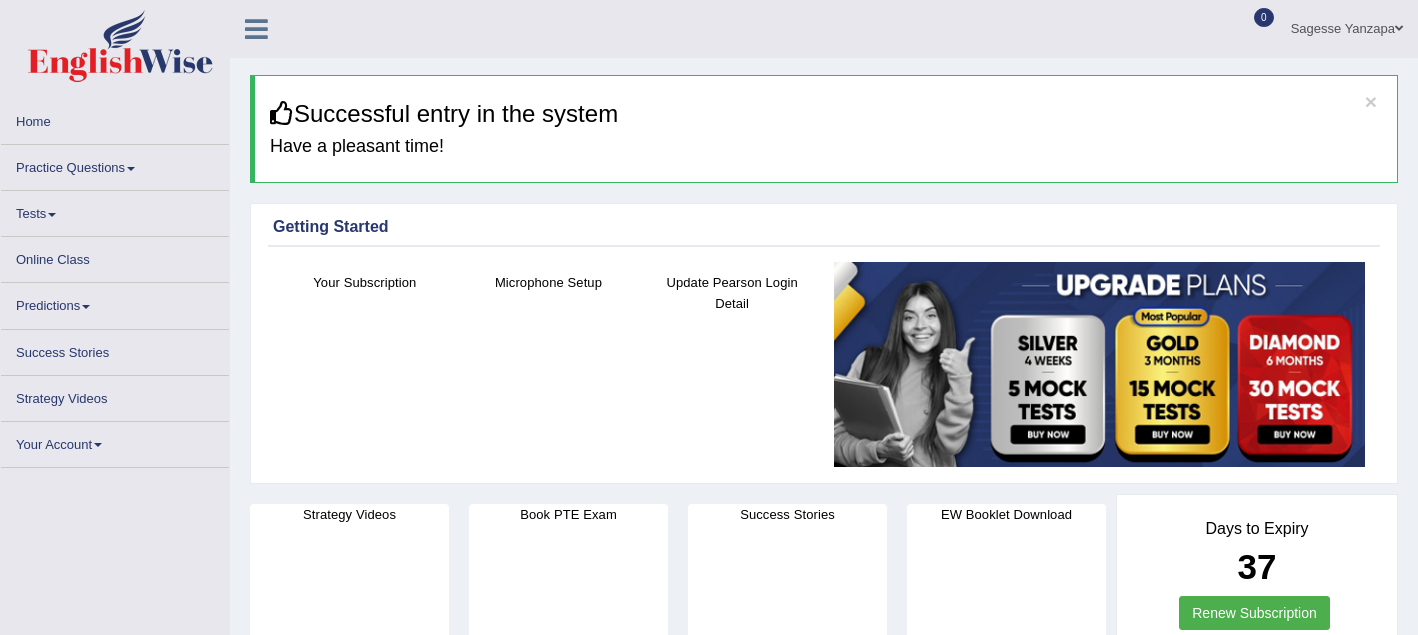 scroll, scrollTop: 0, scrollLeft: 0, axis: both 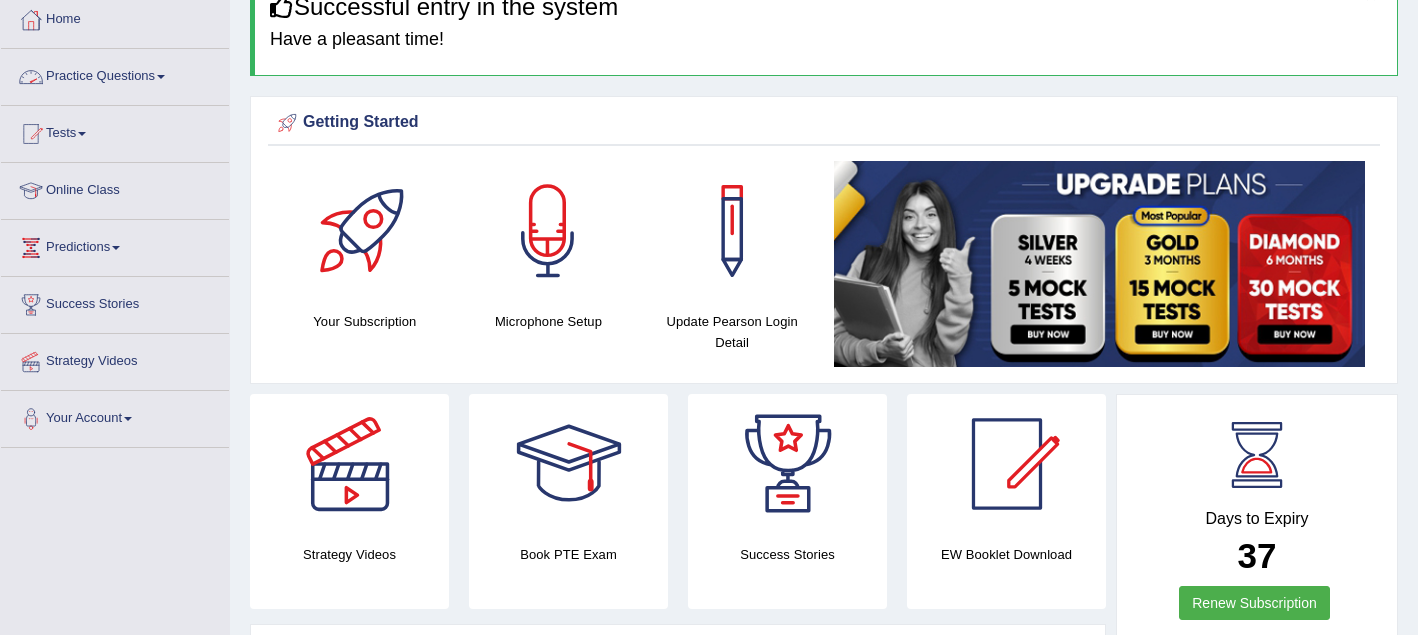 click on "Practice Questions" at bounding box center (115, 74) 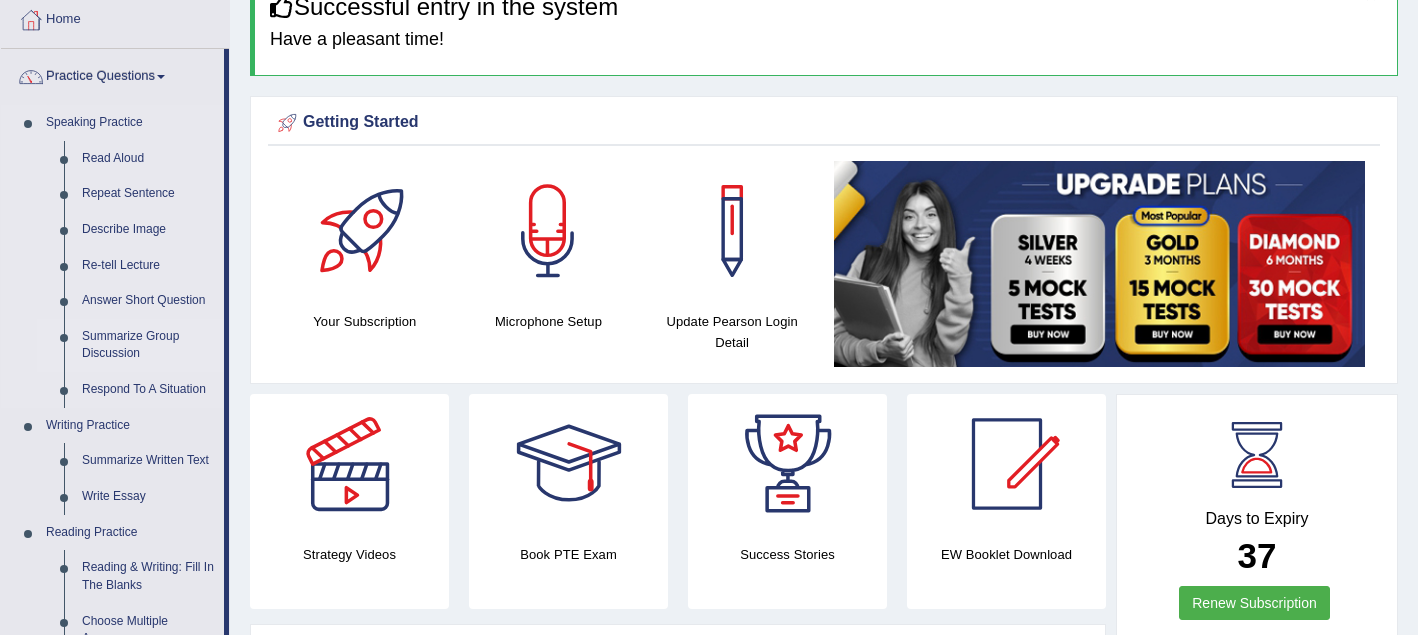 click on "Summarize Group Discussion" at bounding box center [148, 345] 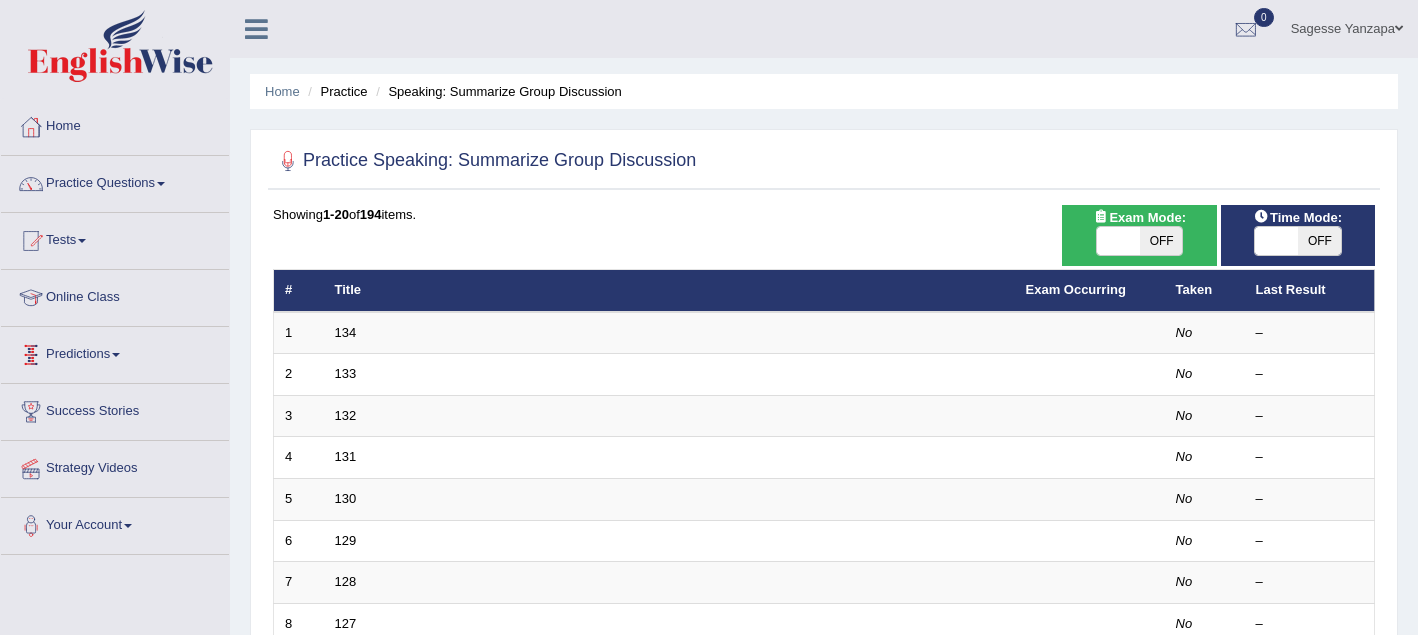 scroll, scrollTop: 0, scrollLeft: 0, axis: both 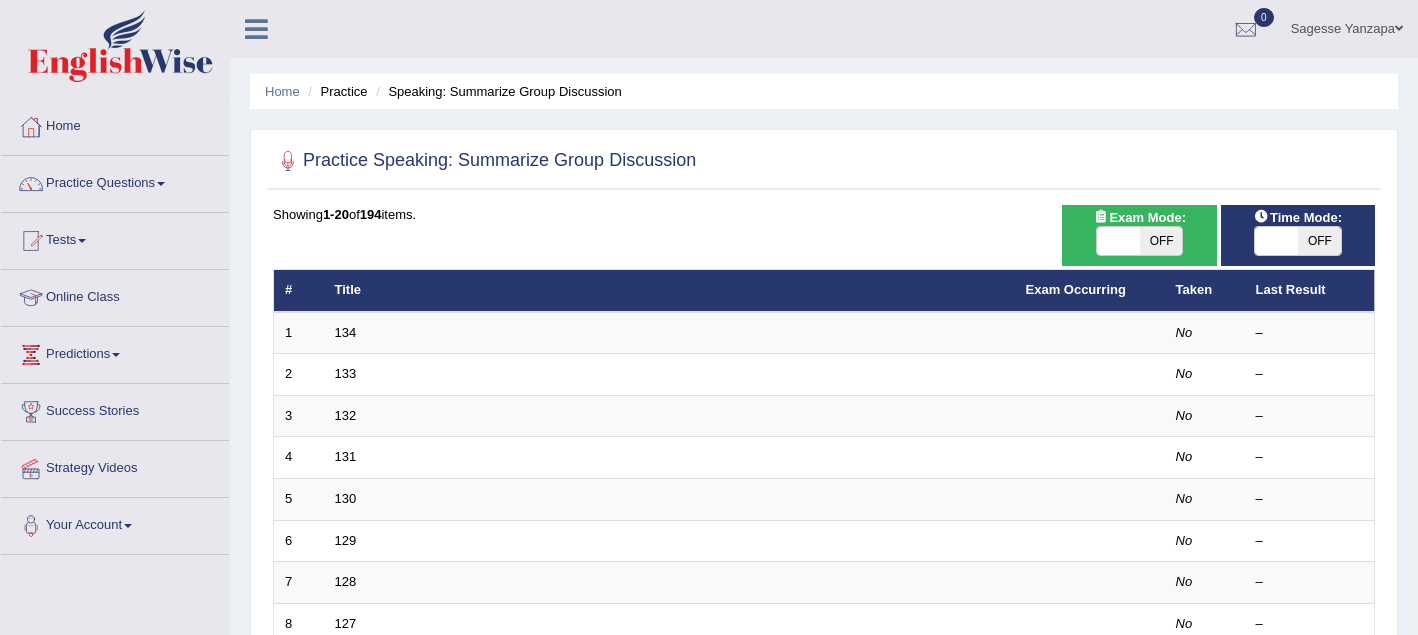 click on "Predictions" at bounding box center [115, 352] 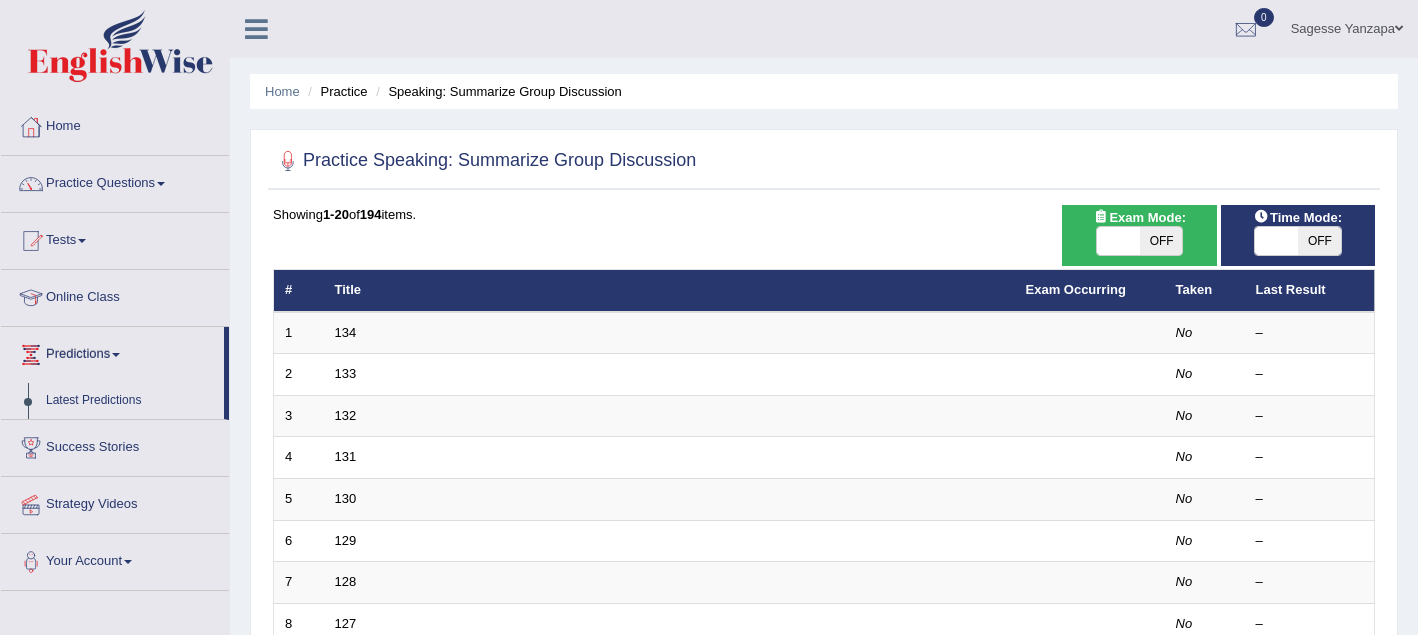 click on "Predictions" at bounding box center (112, 352) 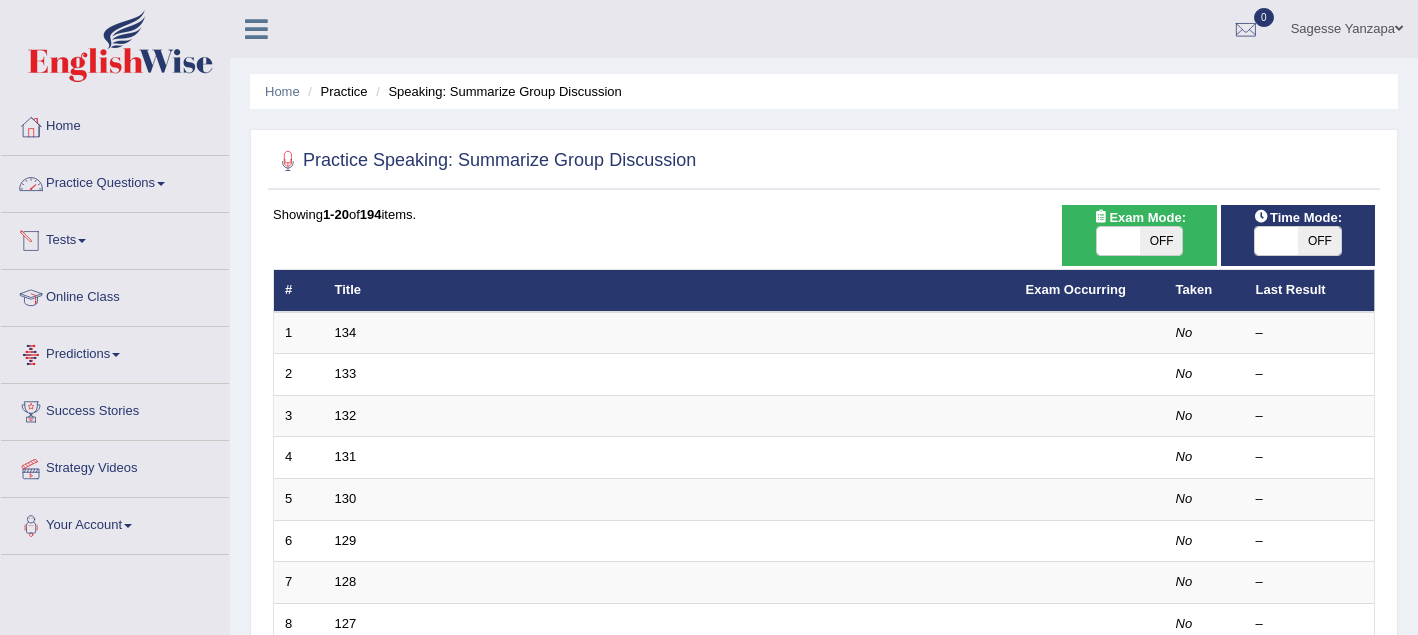 click at bounding box center [161, 184] 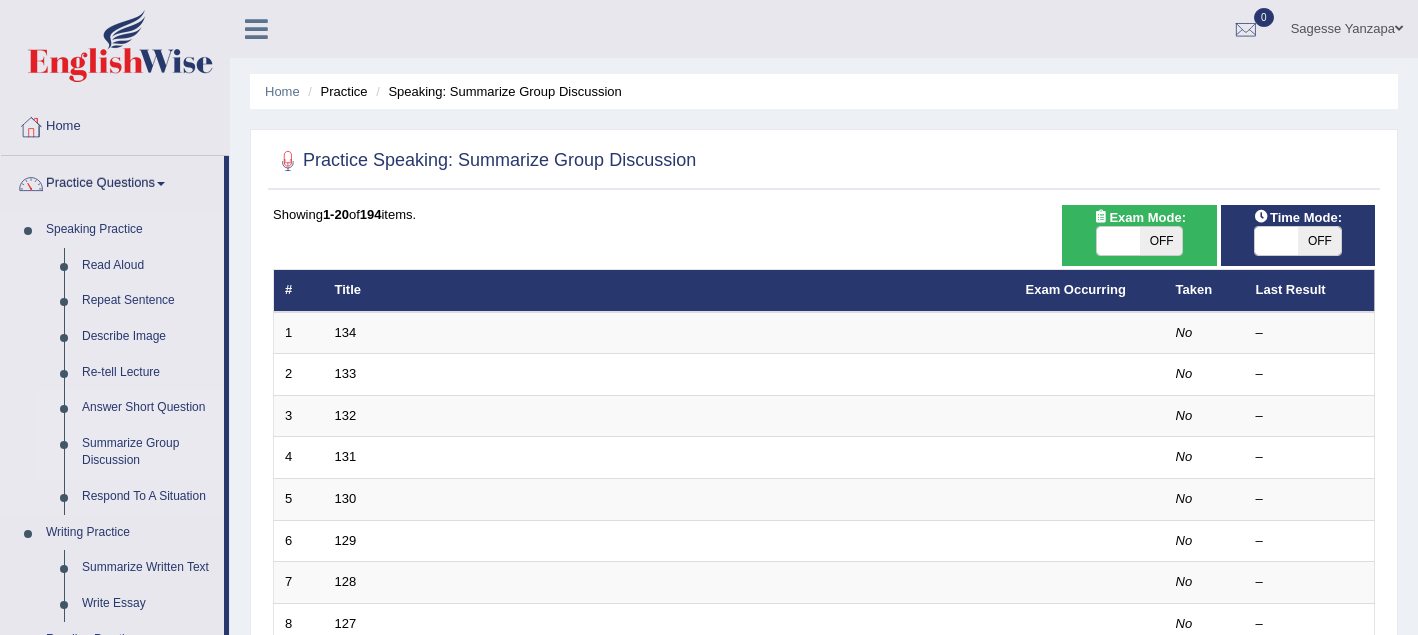 click on "Answer Short Question" at bounding box center [148, 408] 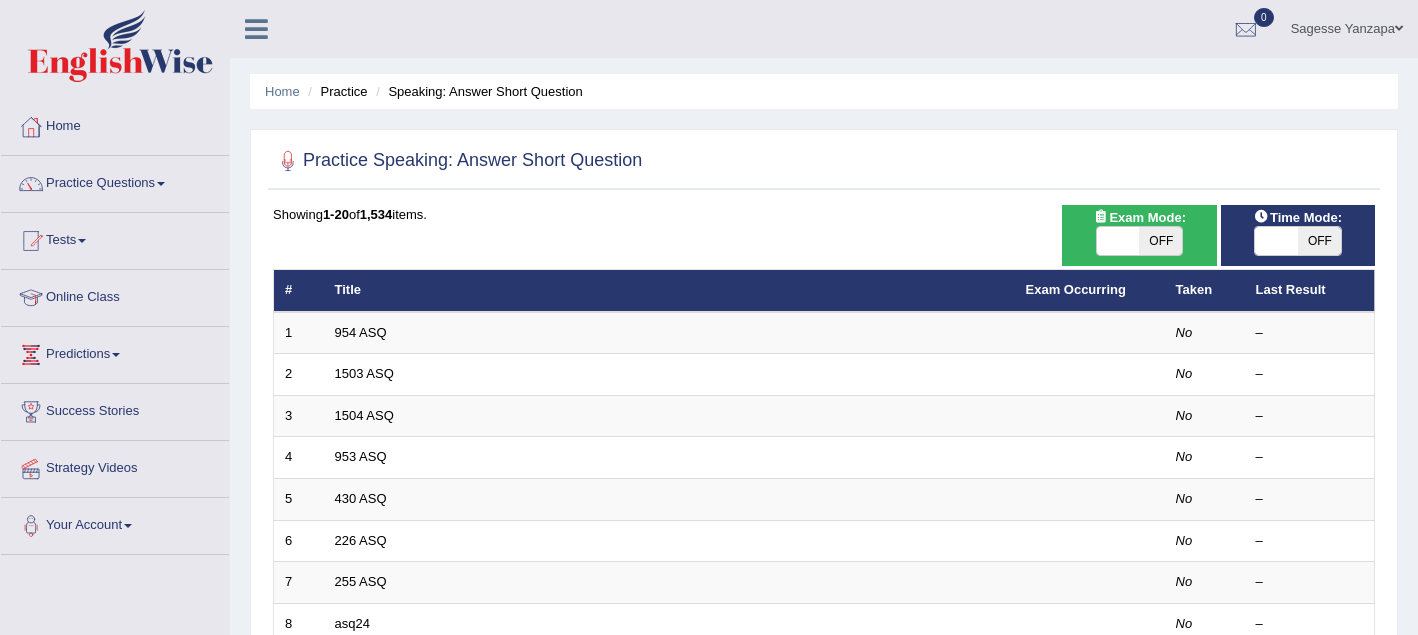 scroll, scrollTop: 0, scrollLeft: 0, axis: both 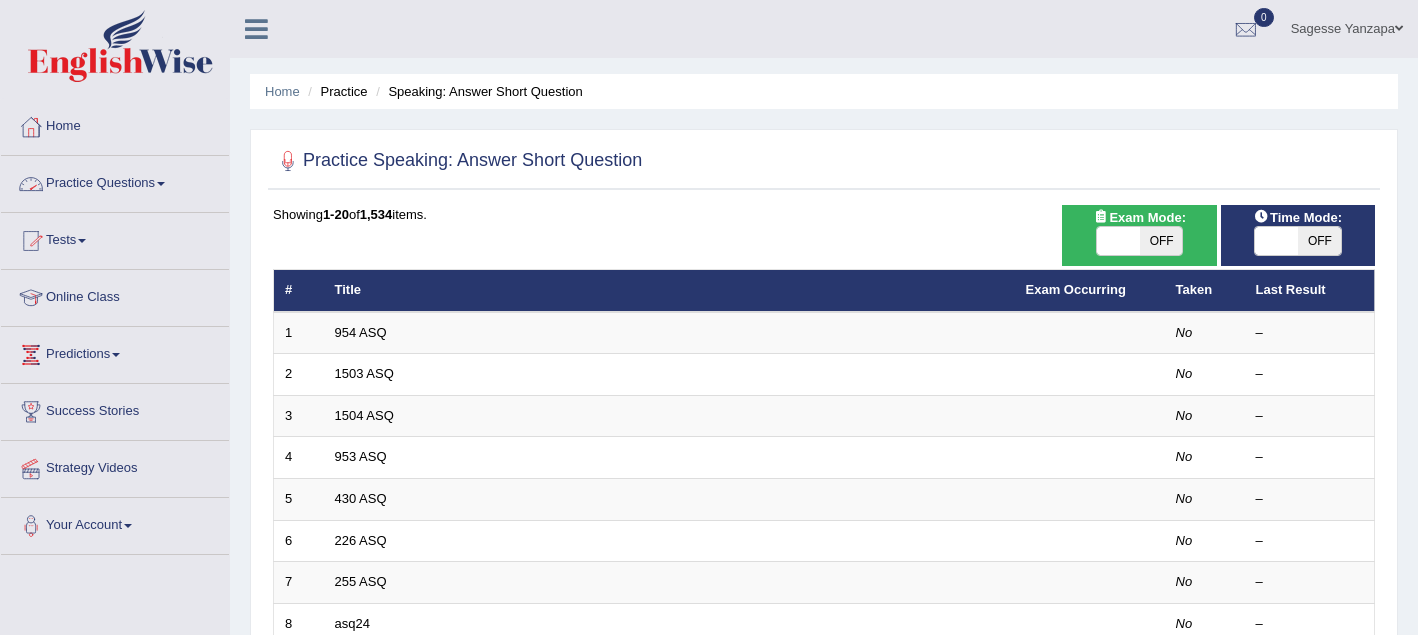 click at bounding box center (161, 184) 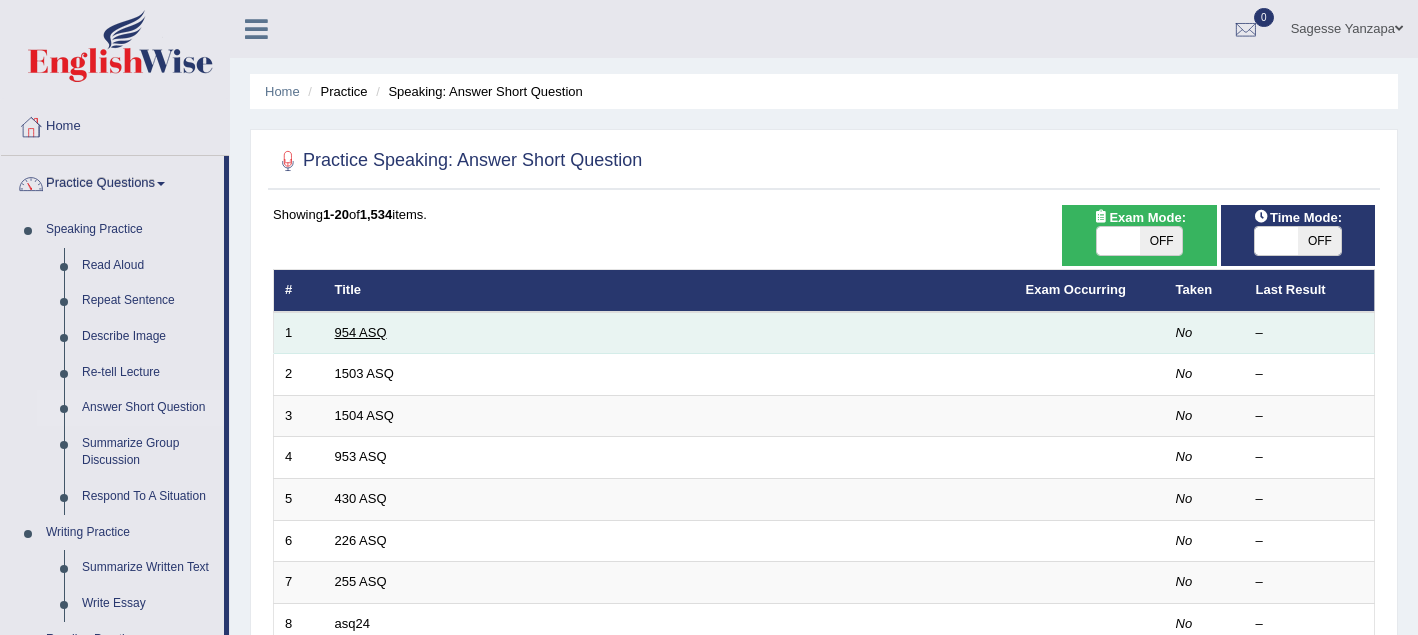 click on "954 ASQ" at bounding box center (361, 332) 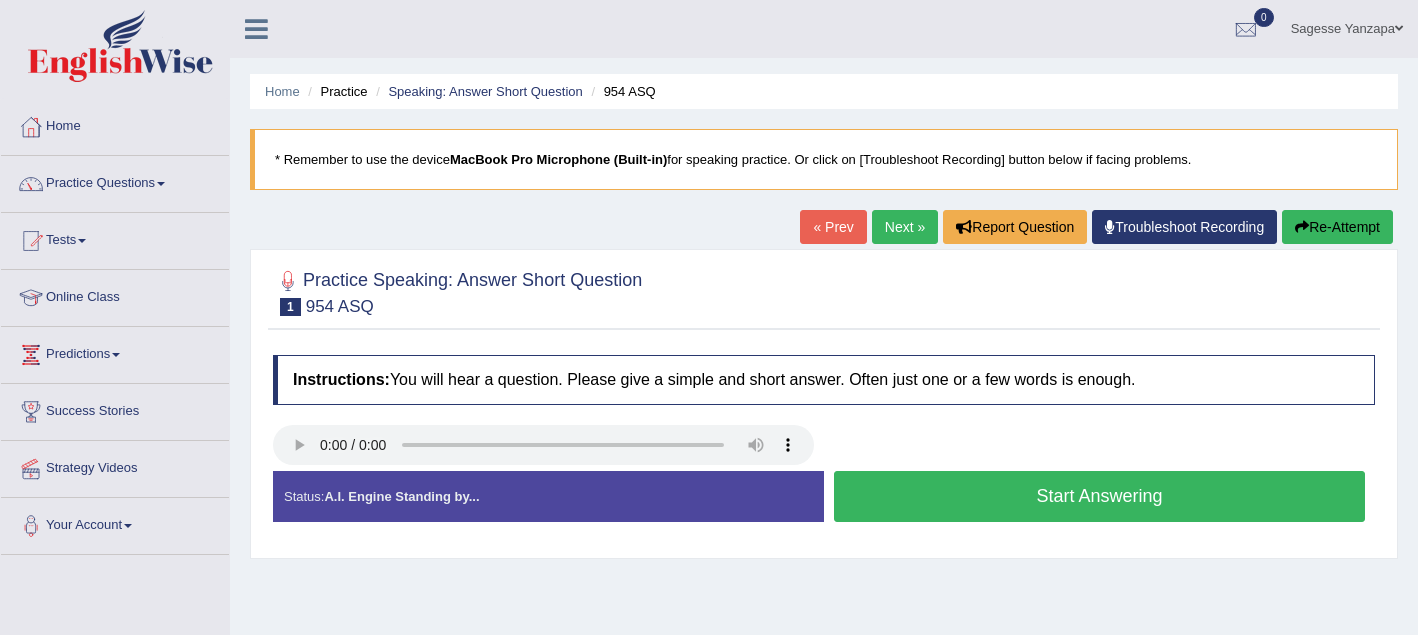 scroll, scrollTop: 0, scrollLeft: 0, axis: both 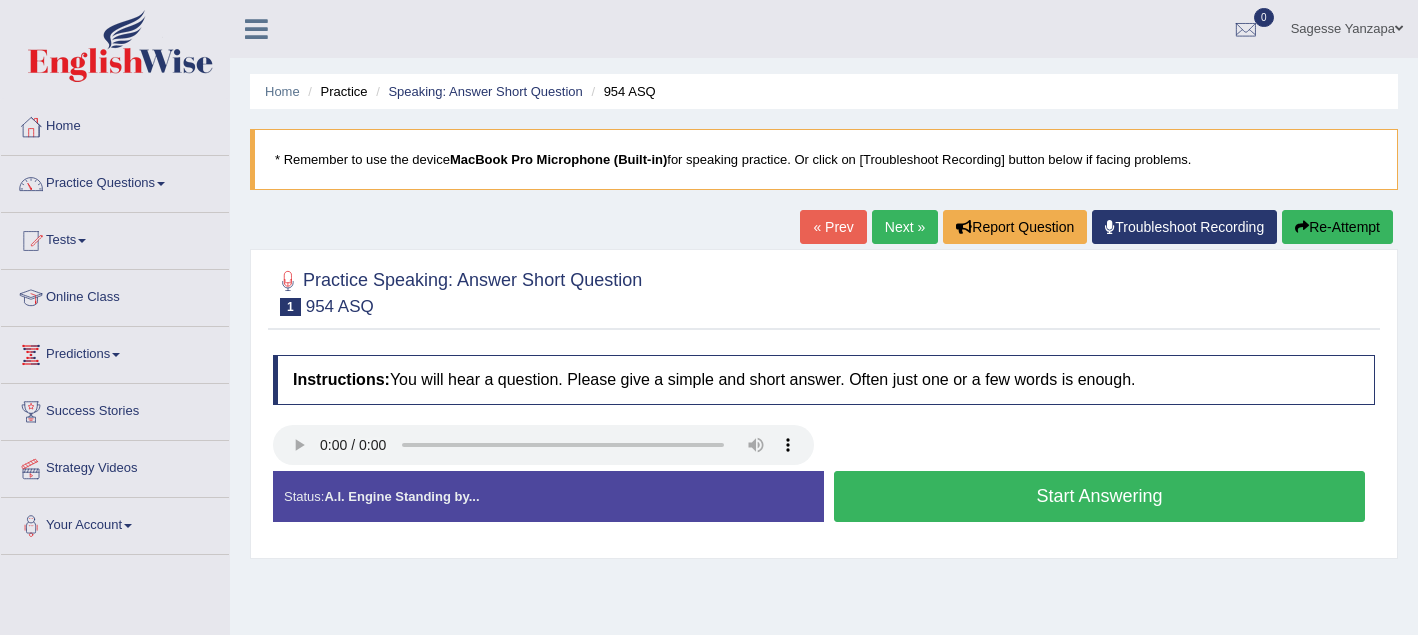 click on "Start Answering" at bounding box center (1099, 496) 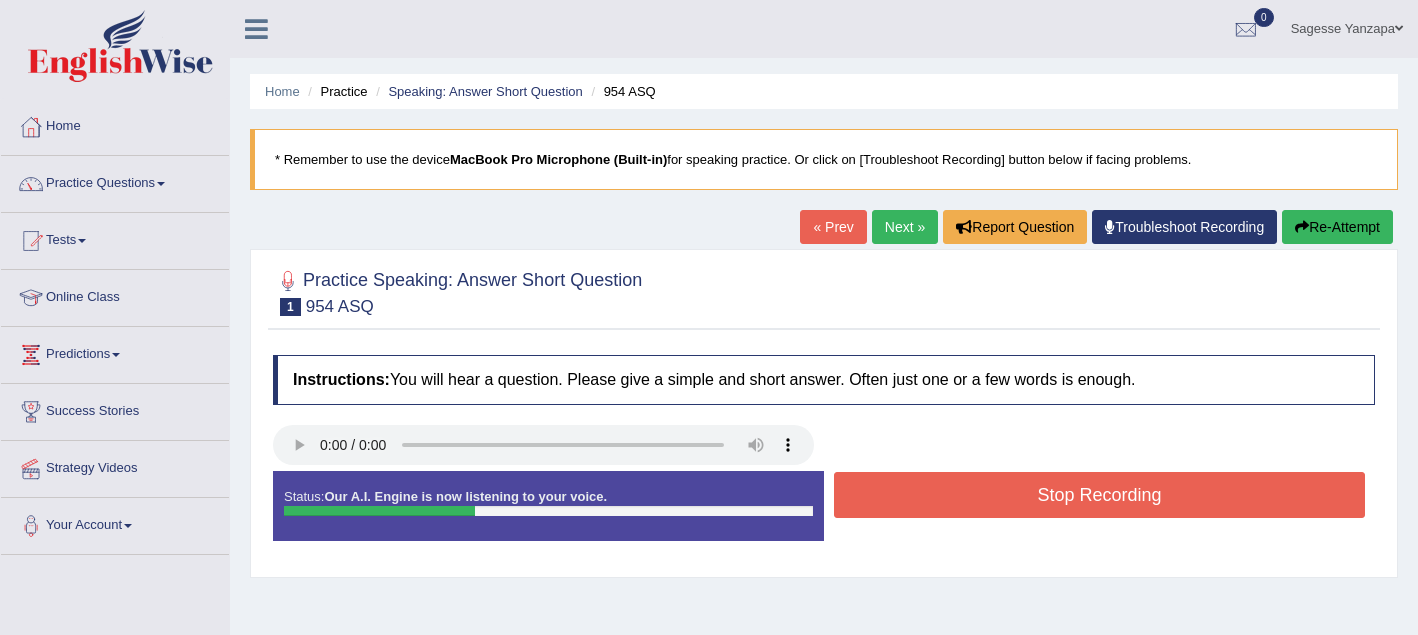 click on "Stop Recording" at bounding box center (1099, 495) 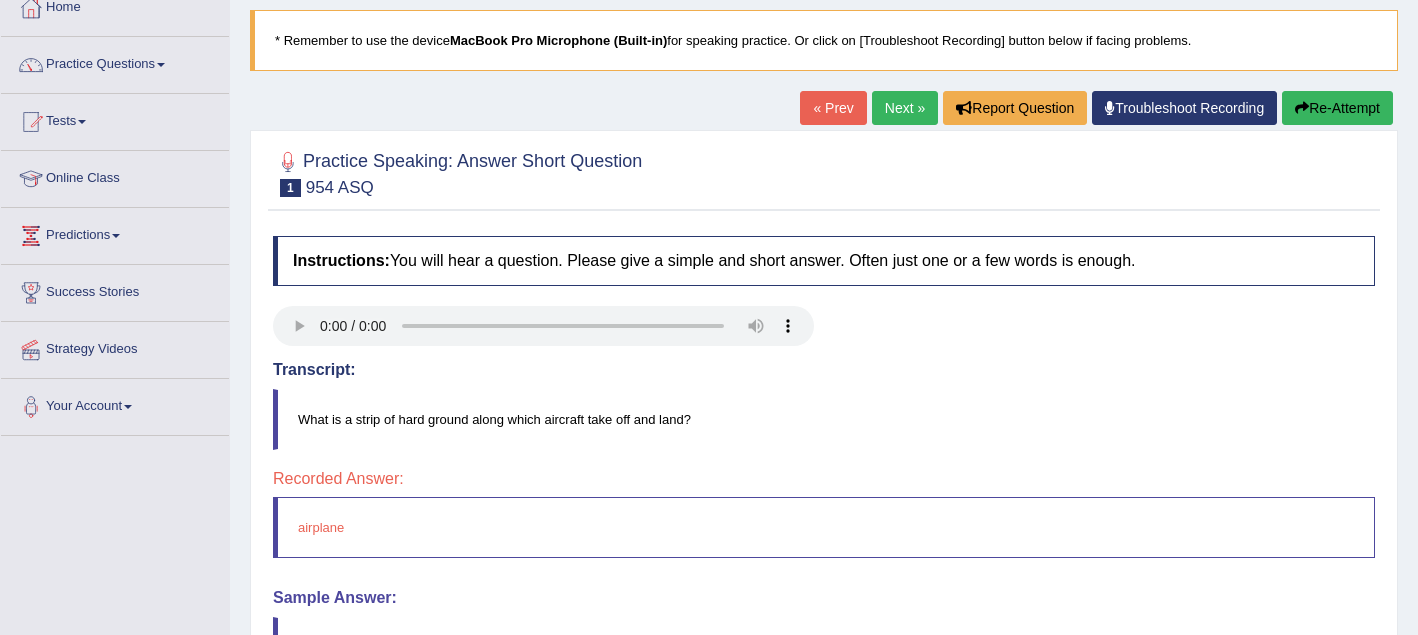 scroll, scrollTop: 114, scrollLeft: 0, axis: vertical 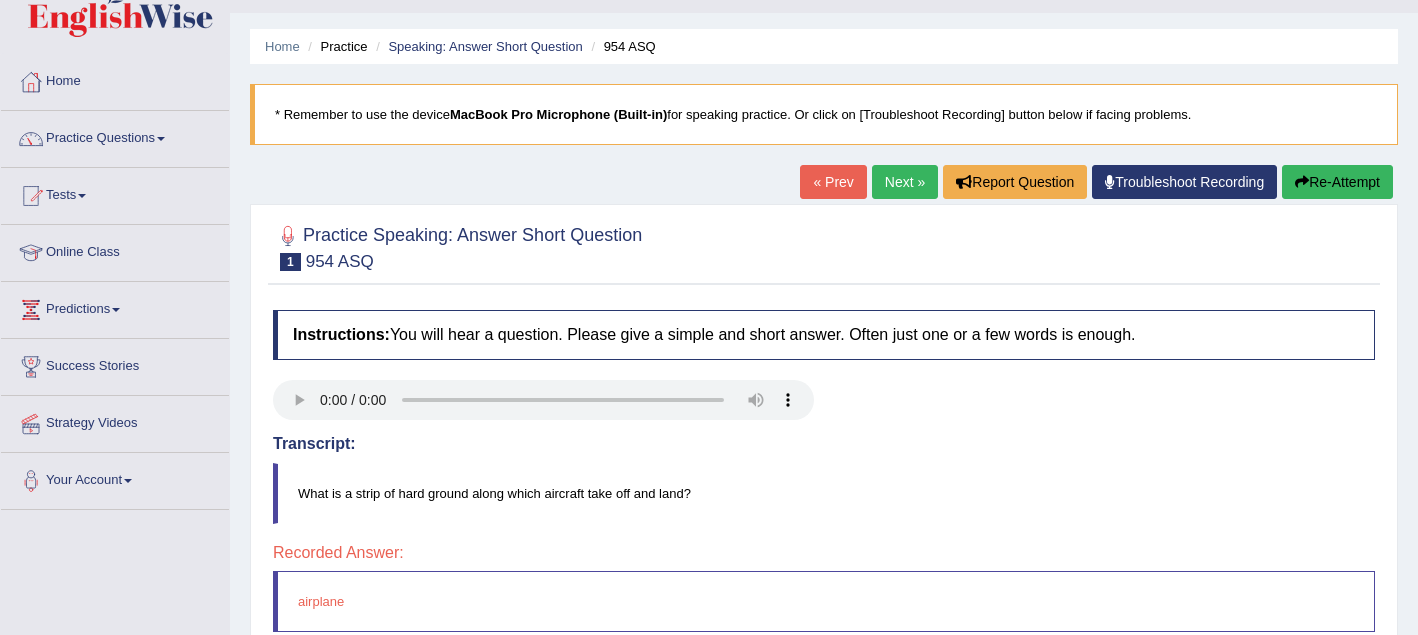 click on "Next »" at bounding box center [905, 182] 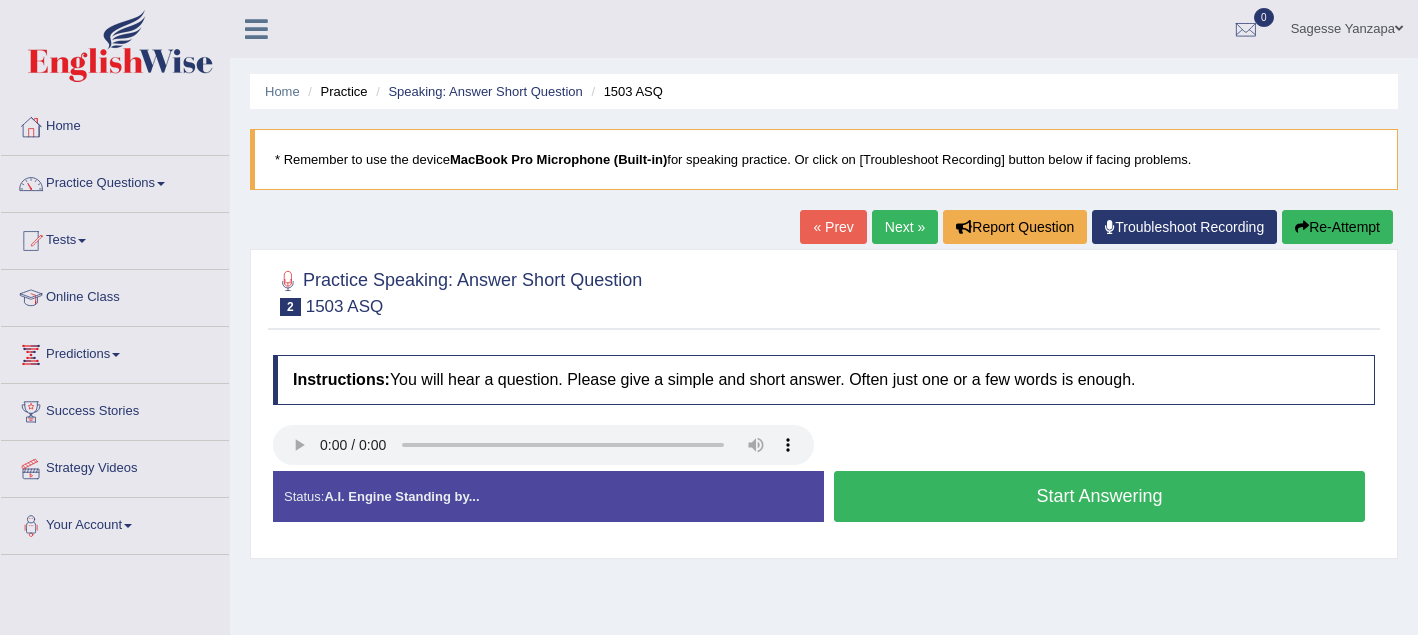 scroll, scrollTop: 0, scrollLeft: 0, axis: both 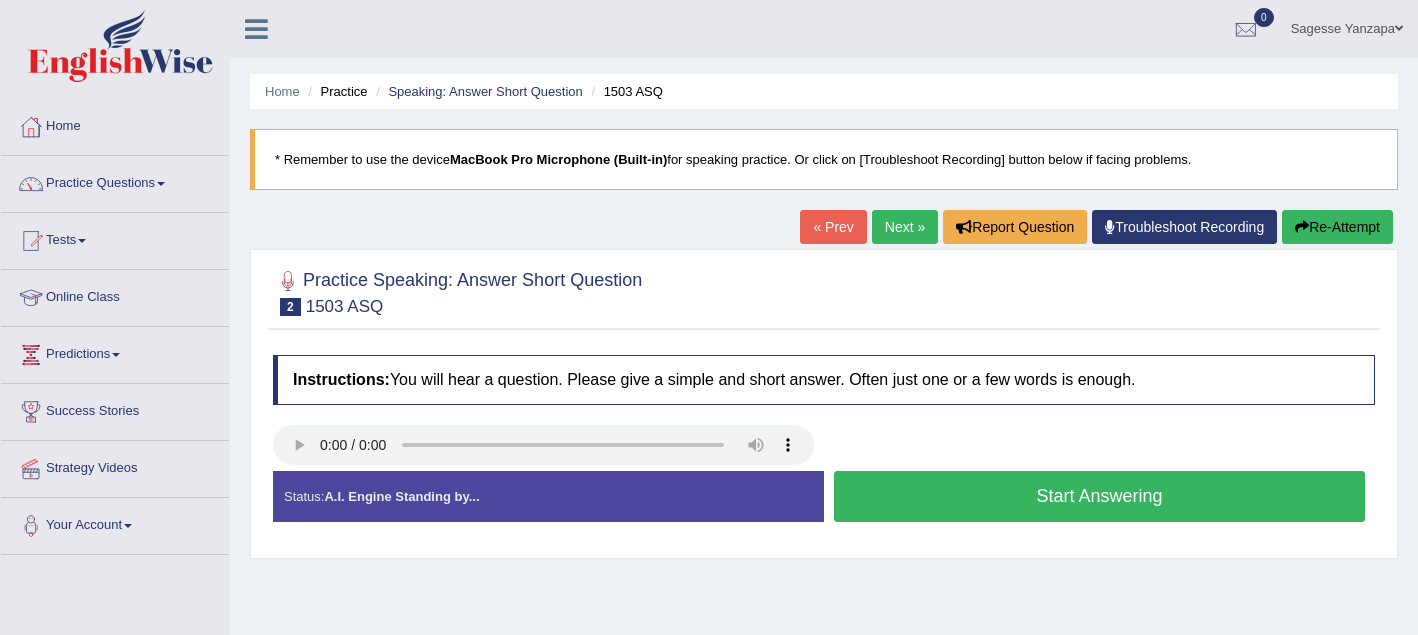 click on "Start Answering" at bounding box center [1099, 496] 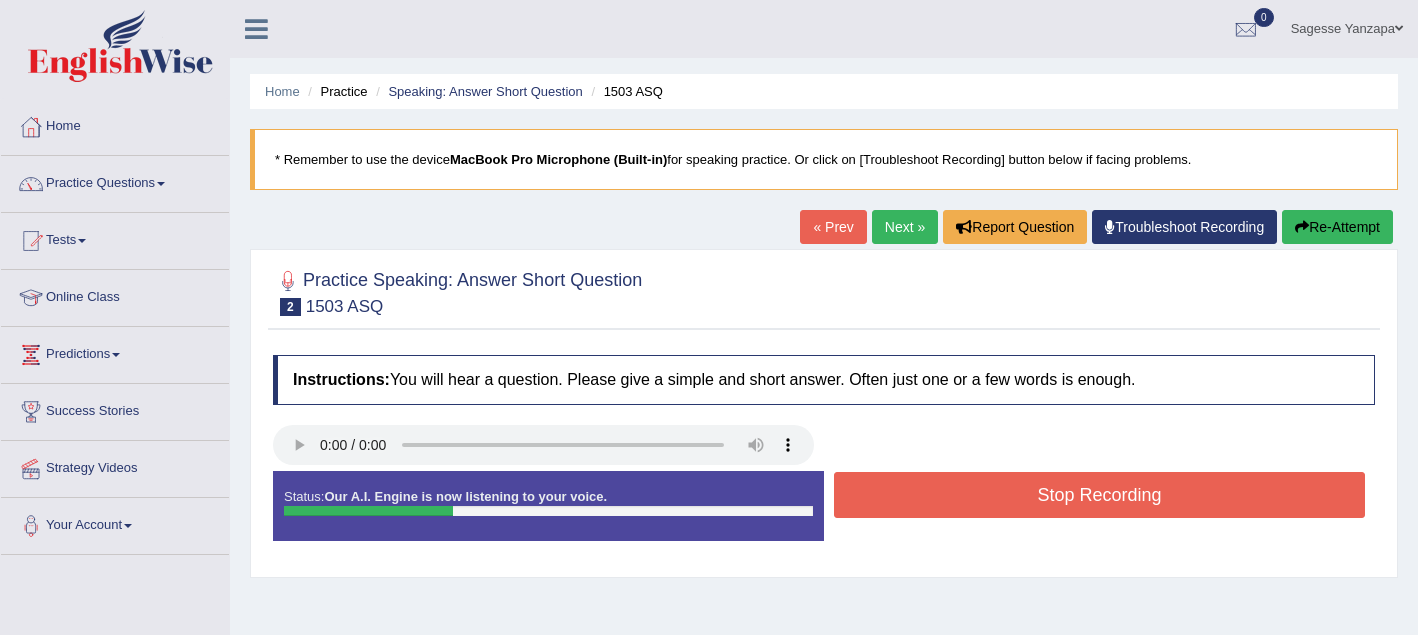 click on "Stop Recording" at bounding box center [1099, 495] 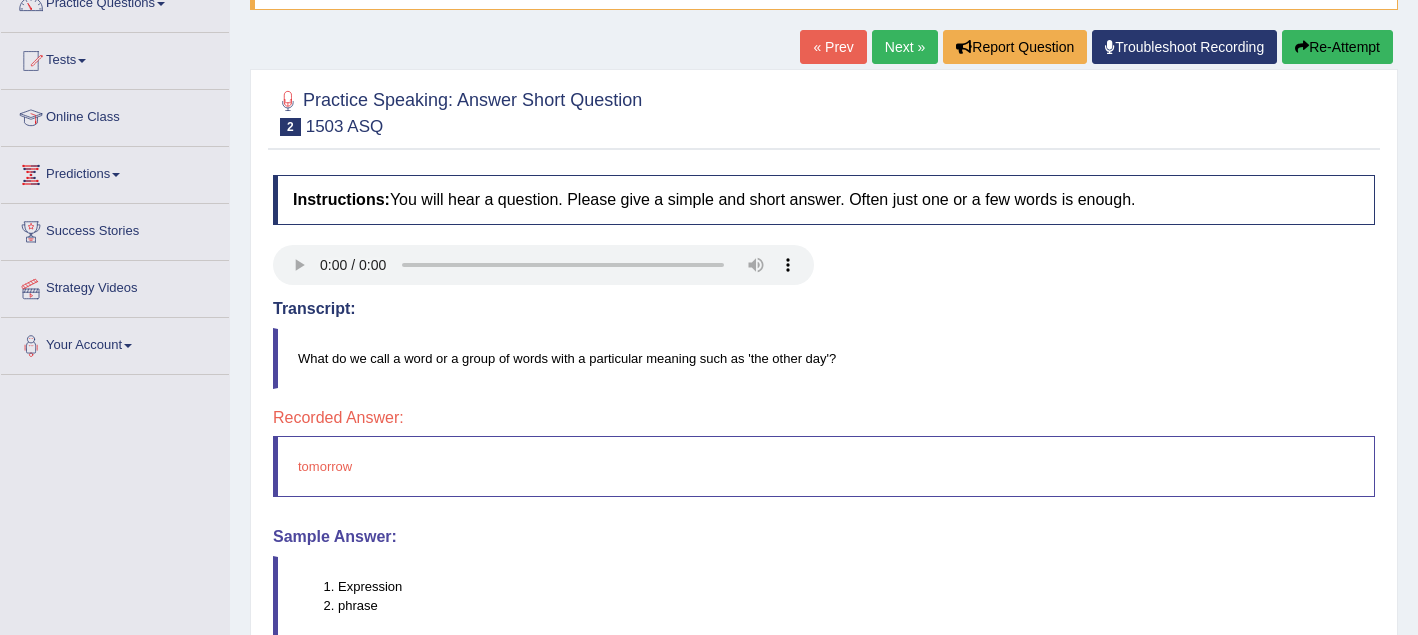 scroll, scrollTop: 174, scrollLeft: 0, axis: vertical 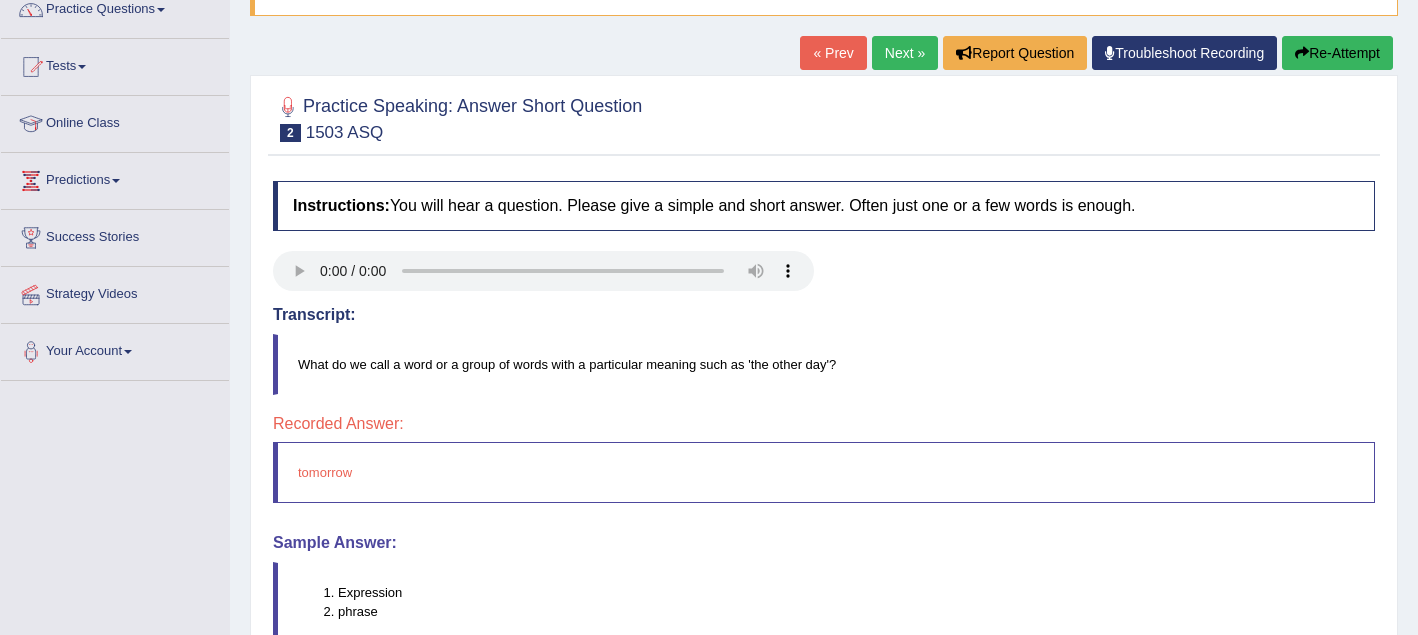 click on "Online Class" at bounding box center (115, 121) 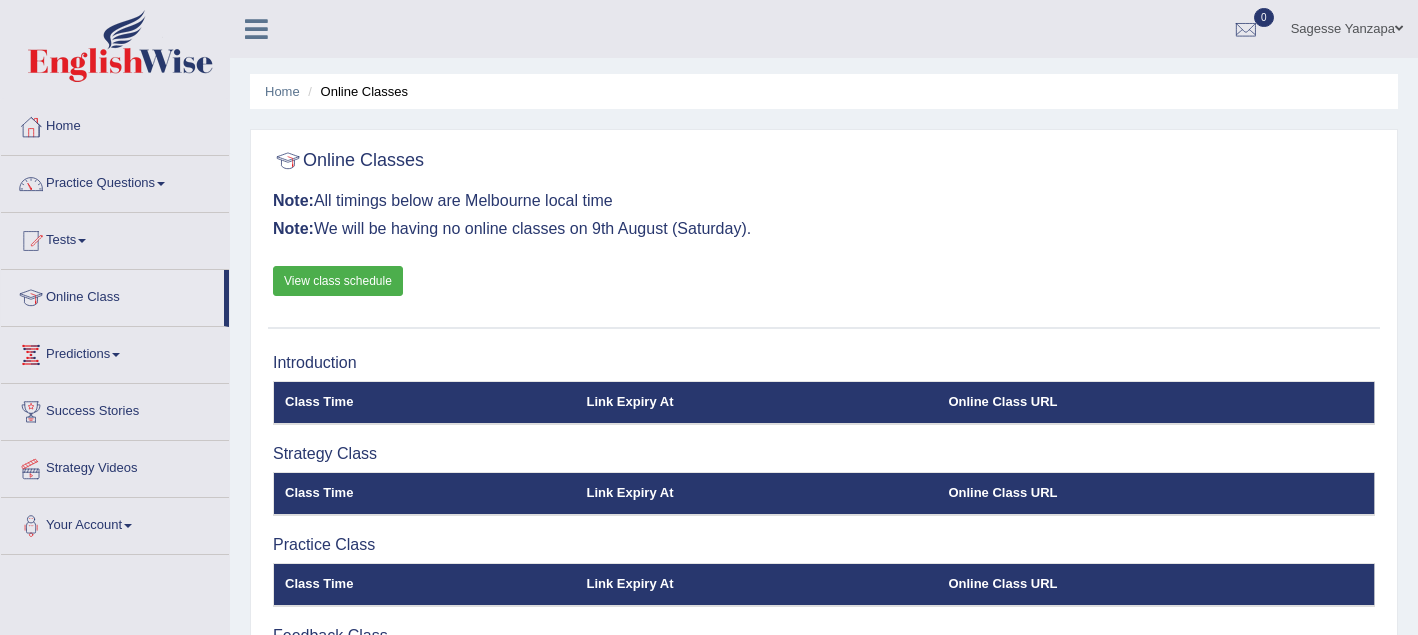 scroll, scrollTop: 0, scrollLeft: 0, axis: both 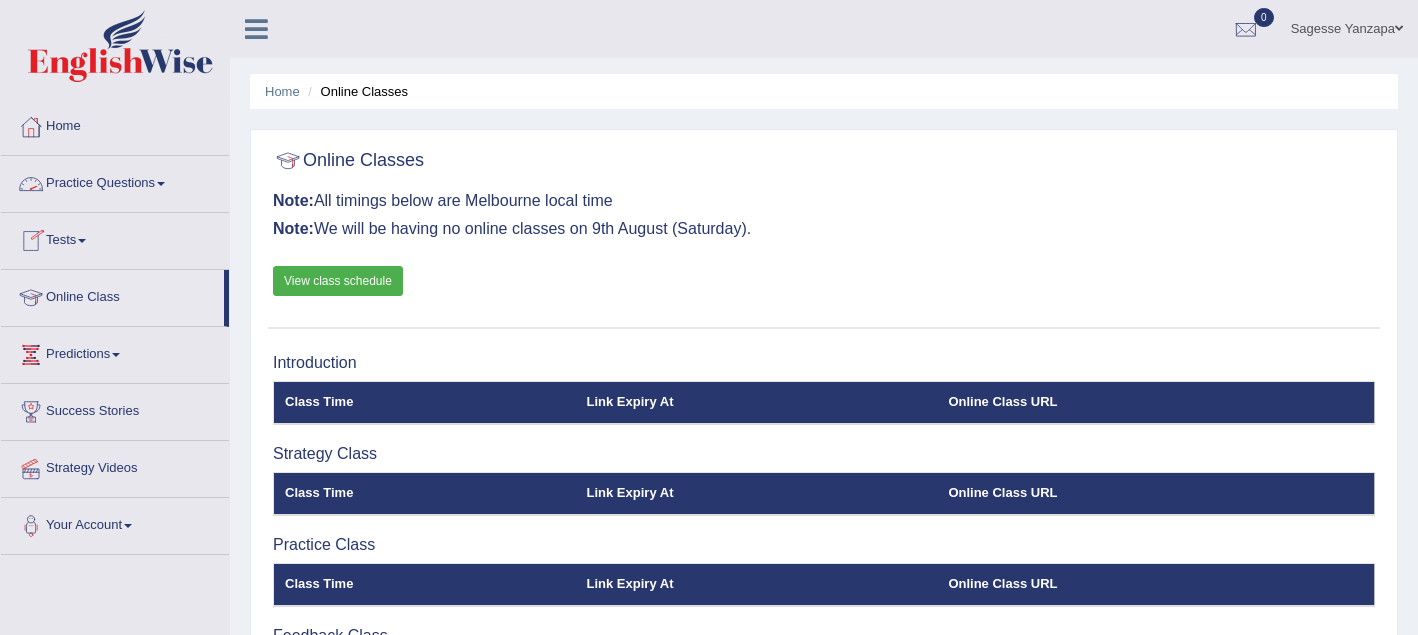 click on "Practice Questions" at bounding box center (115, 181) 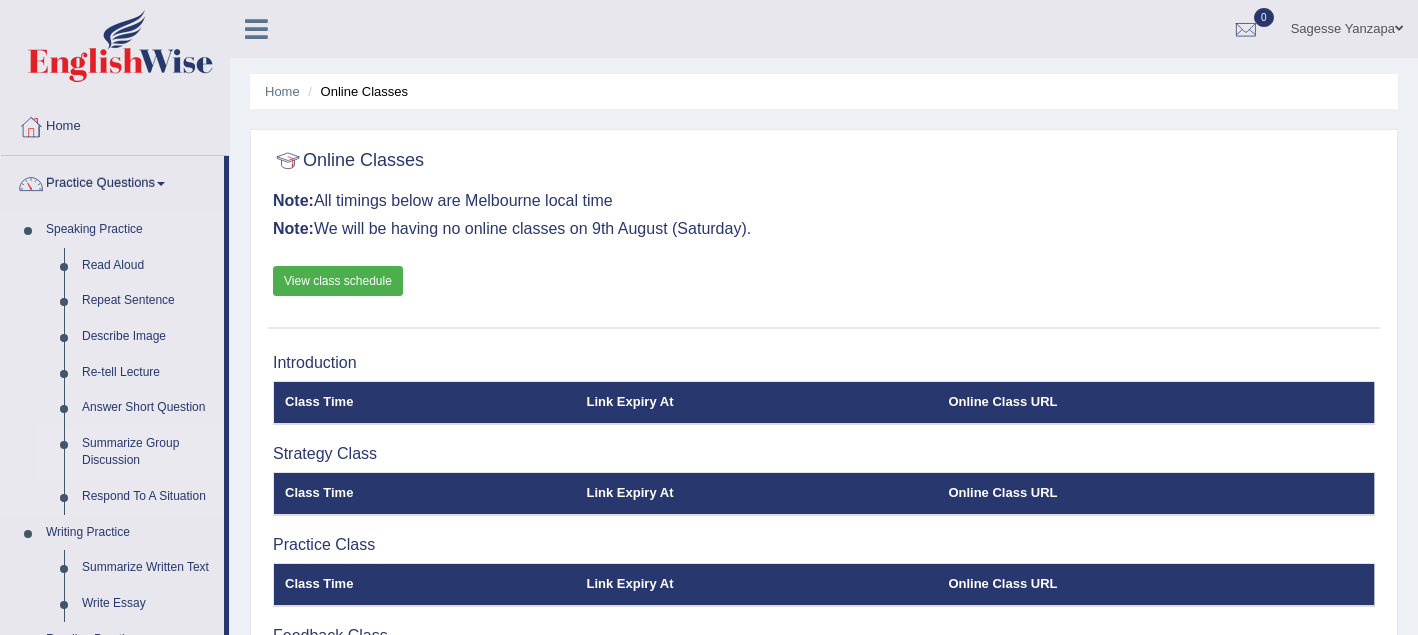 click on "Summarize Group Discussion" at bounding box center (148, 452) 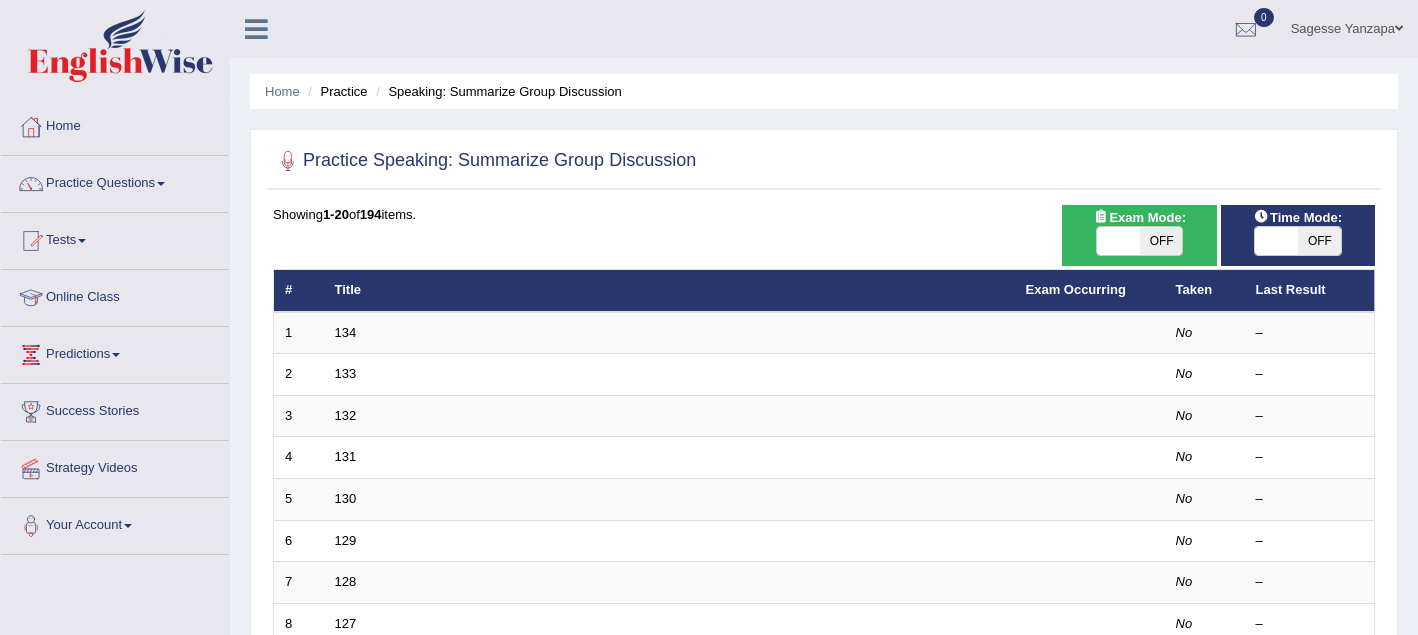 scroll, scrollTop: 0, scrollLeft: 0, axis: both 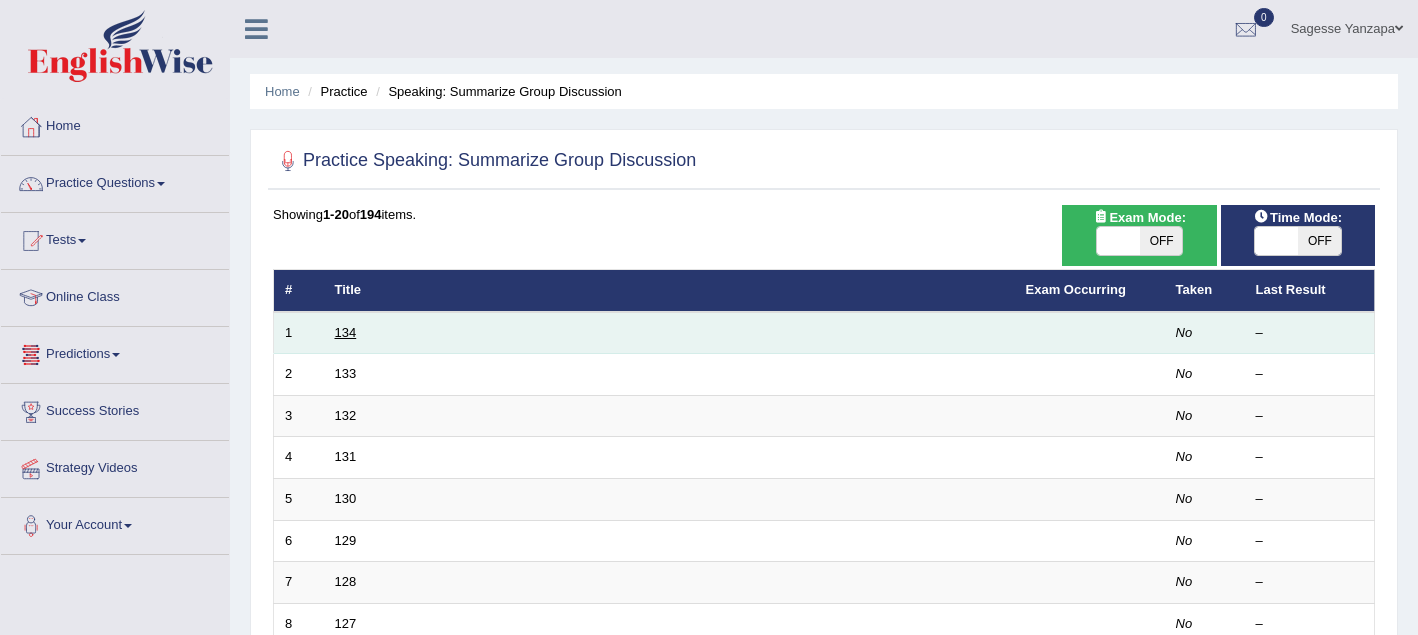 click on "134" at bounding box center [346, 332] 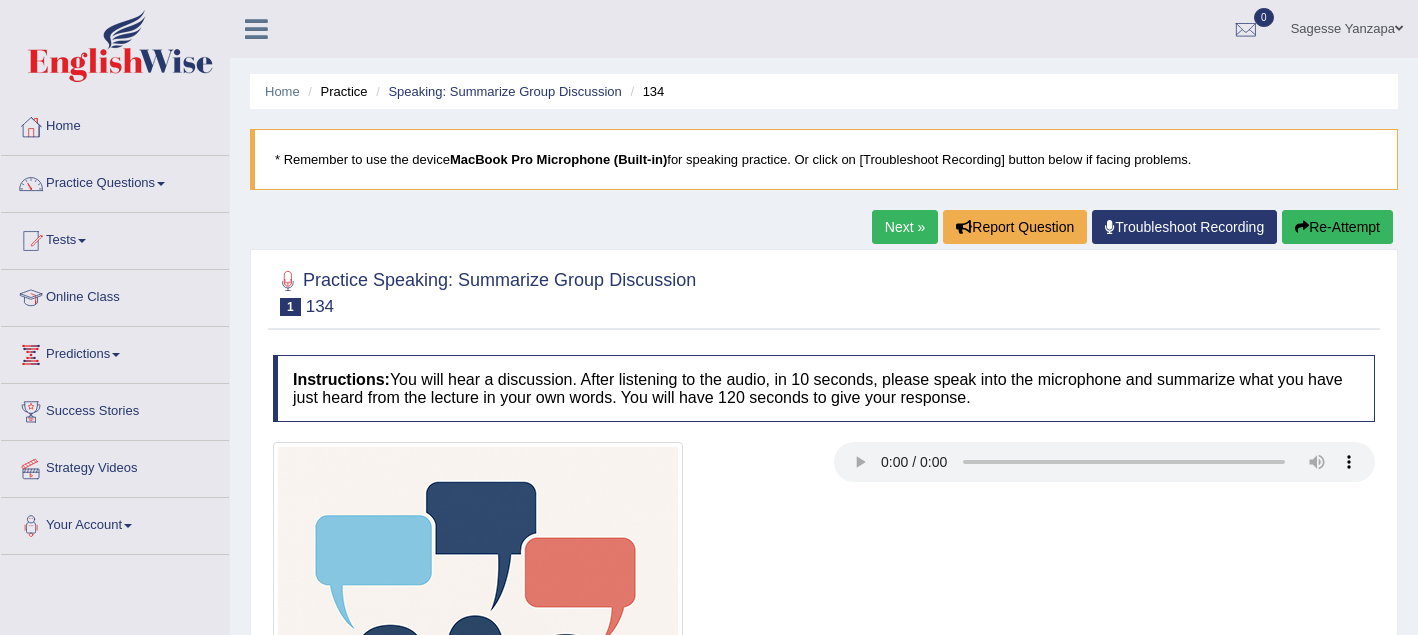 scroll, scrollTop: 0, scrollLeft: 0, axis: both 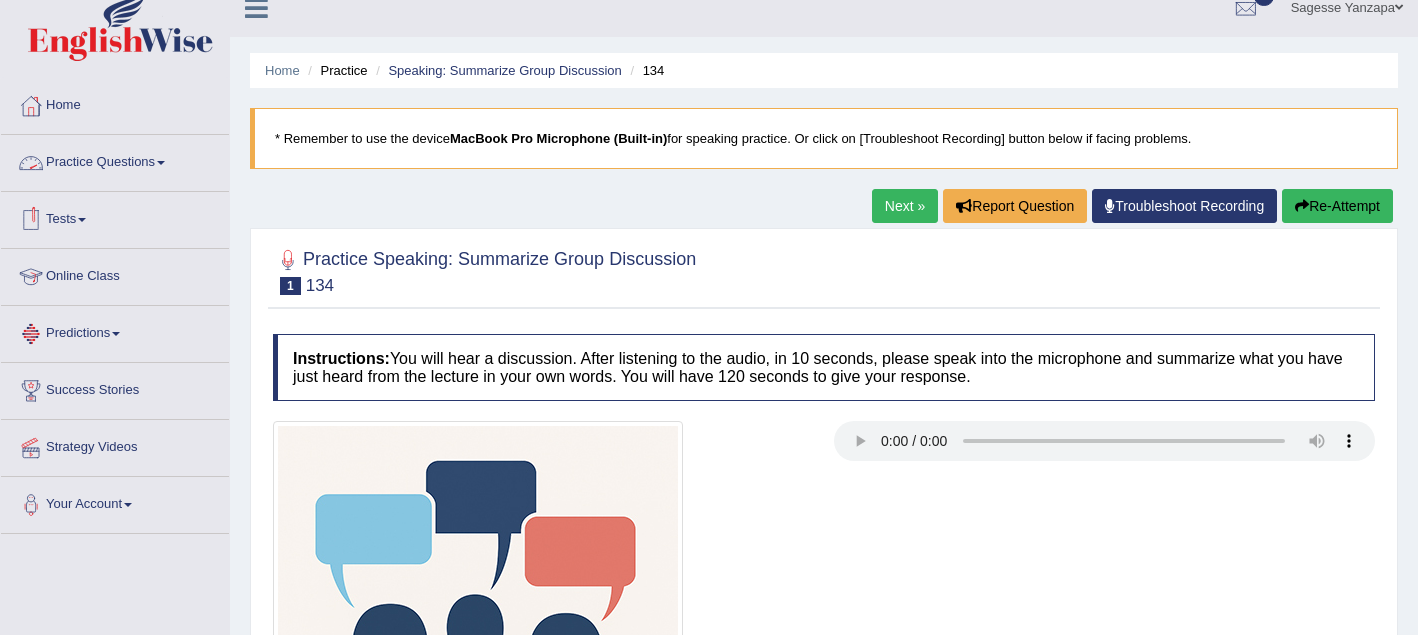 click on "Practice Questions" at bounding box center (115, 160) 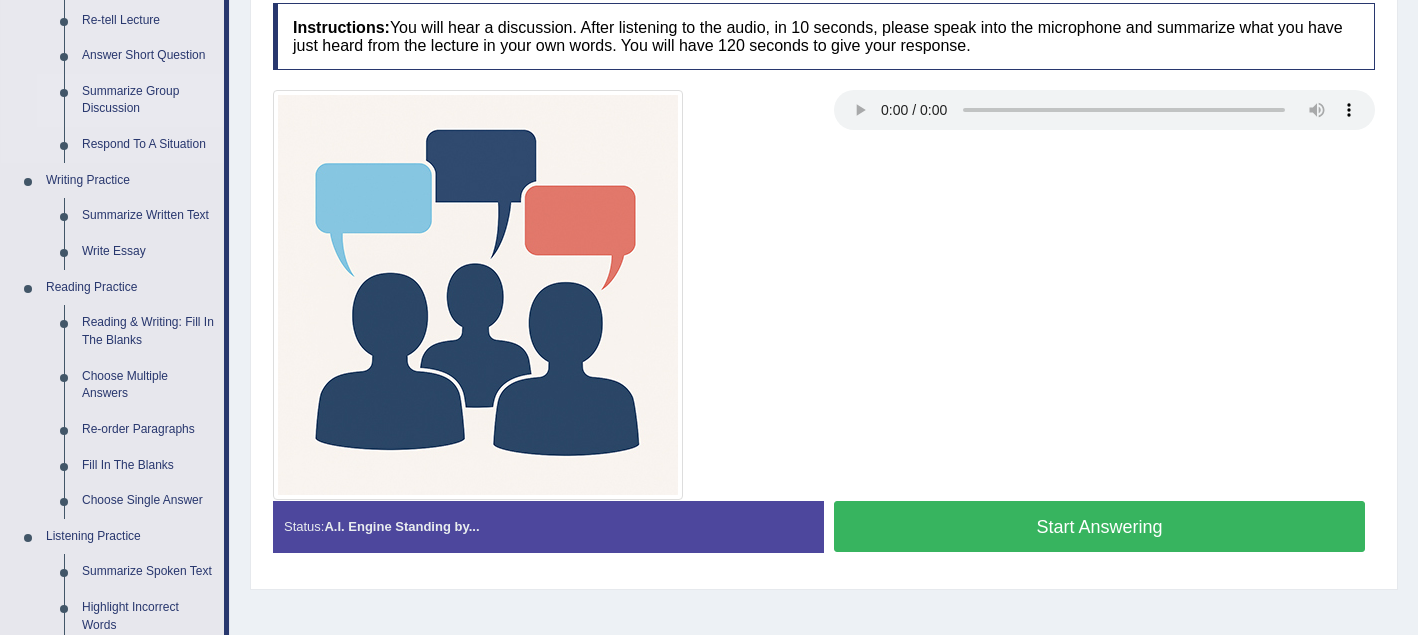 scroll, scrollTop: 348, scrollLeft: 0, axis: vertical 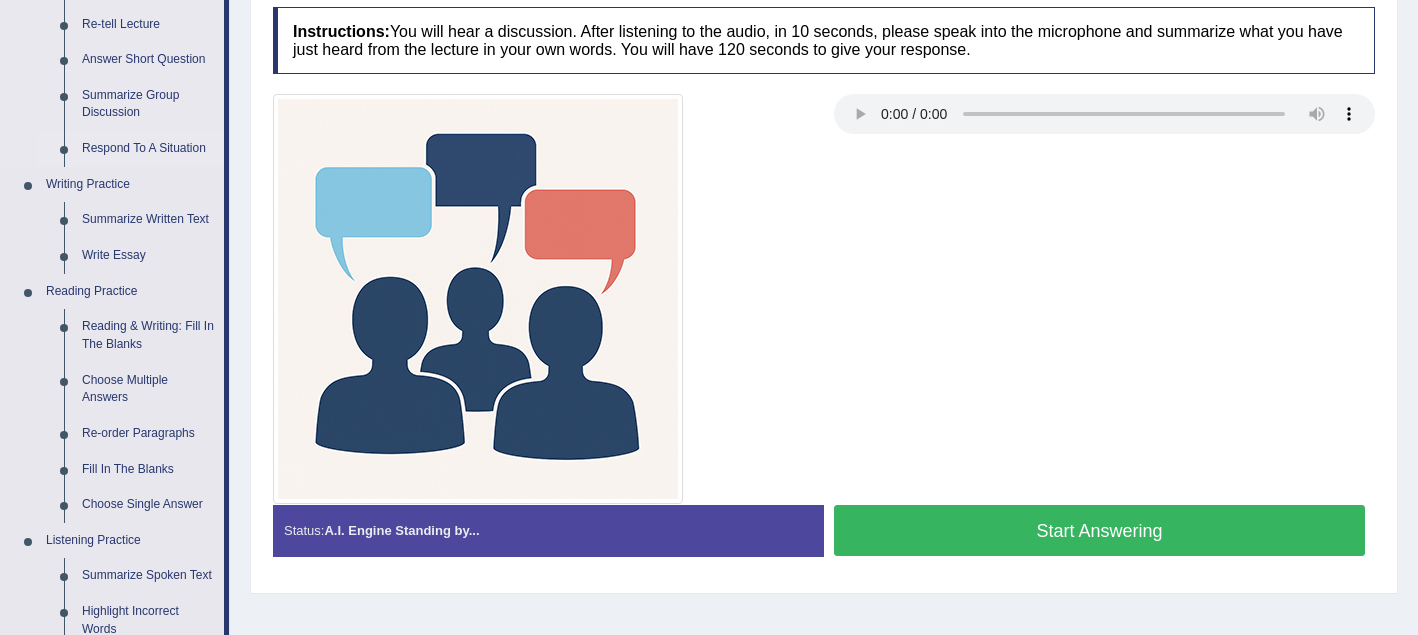 click on "Respond To A Situation" at bounding box center (148, 149) 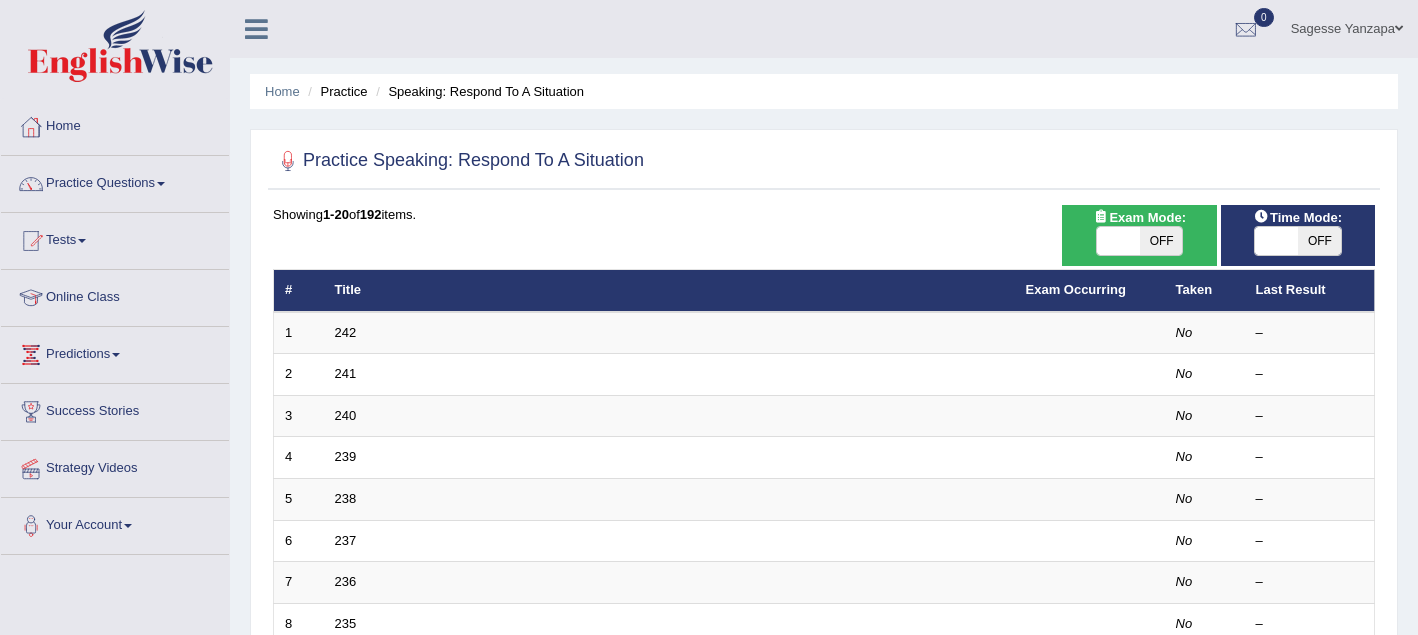 scroll, scrollTop: 0, scrollLeft: 0, axis: both 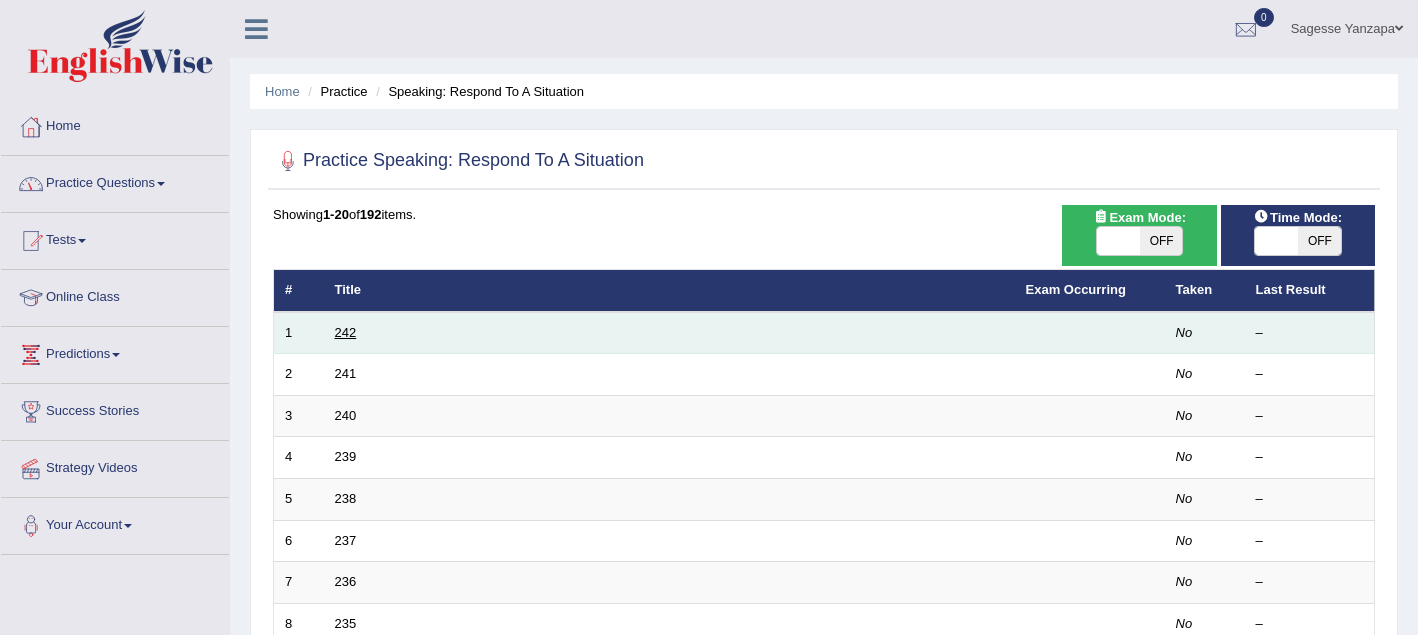 click on "242" at bounding box center (346, 332) 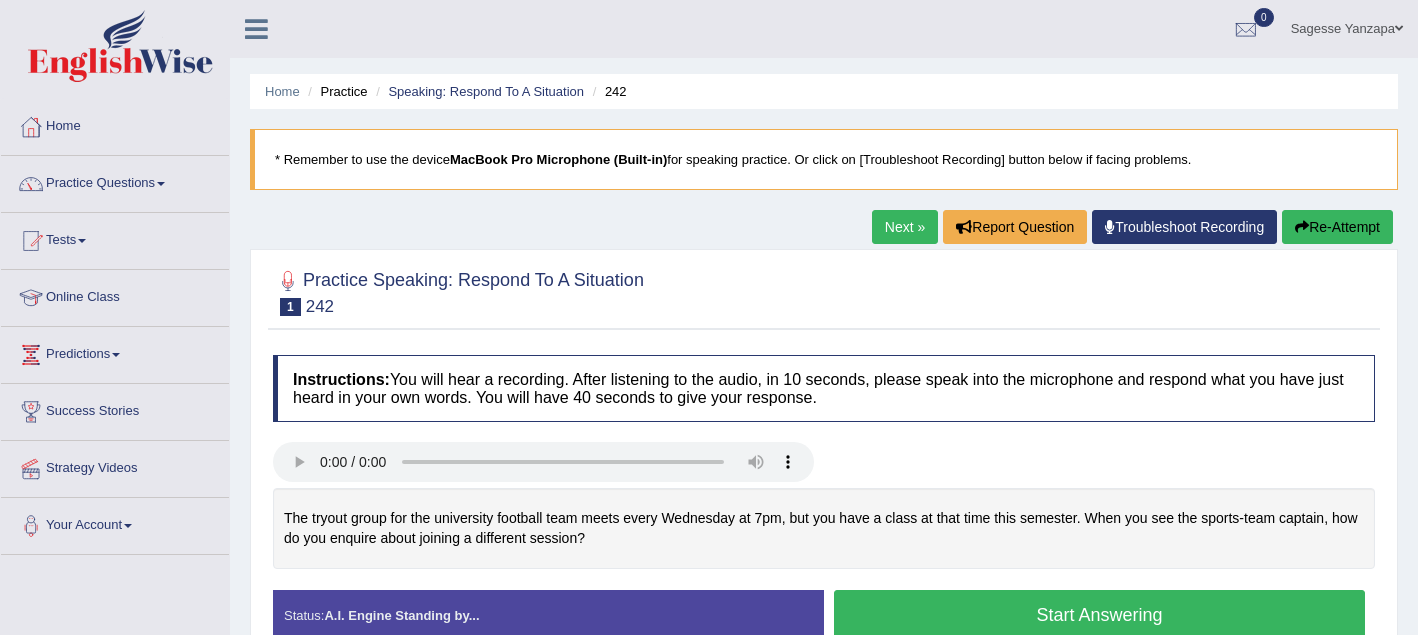 scroll, scrollTop: 0, scrollLeft: 0, axis: both 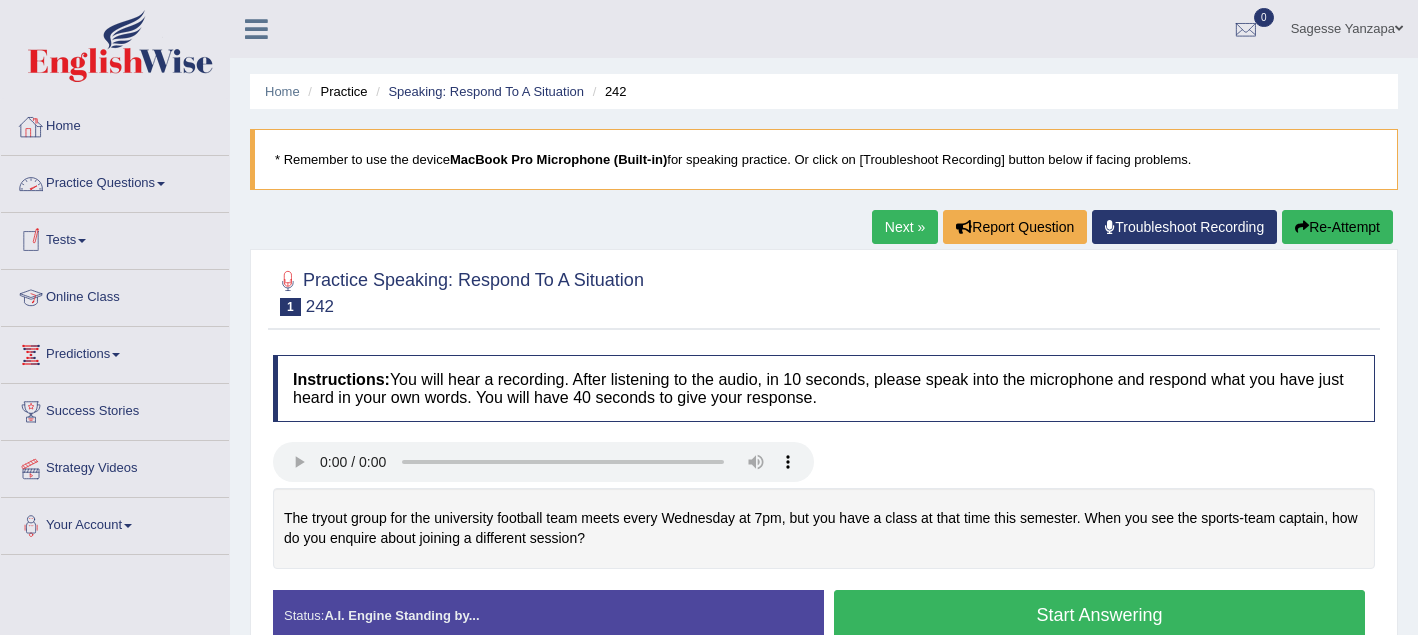 click on "Practice Questions" at bounding box center (115, 181) 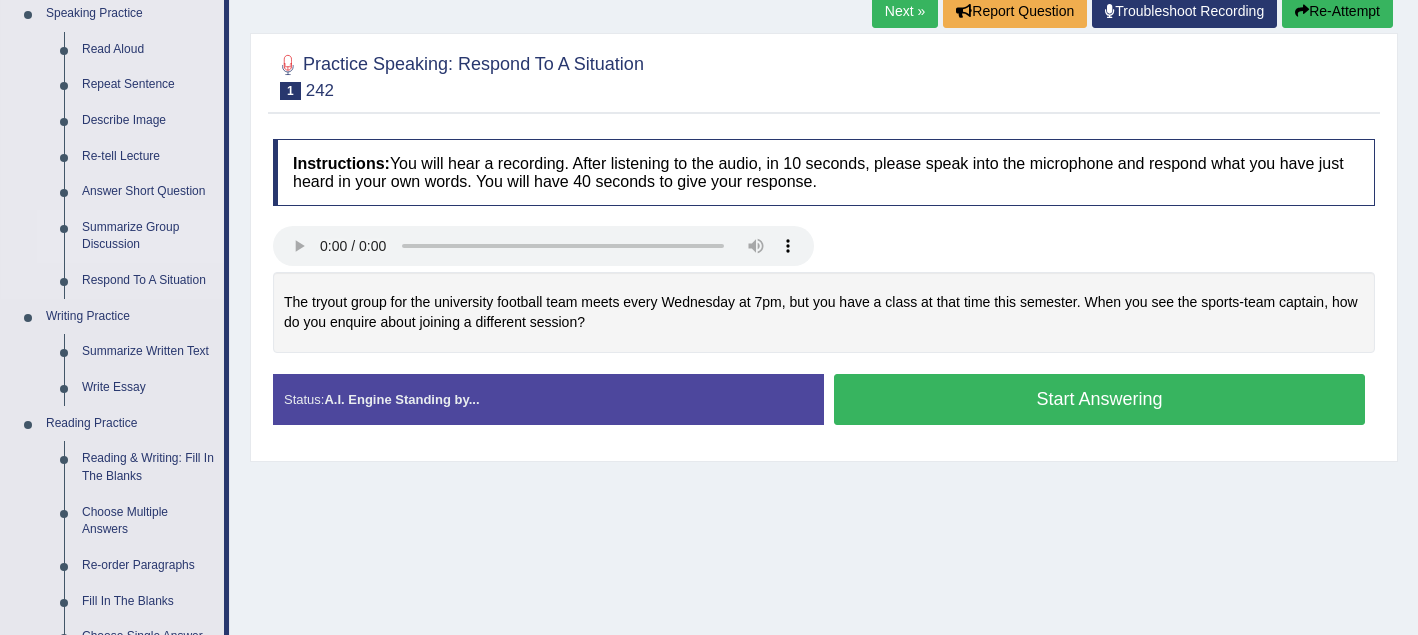 scroll, scrollTop: 217, scrollLeft: 0, axis: vertical 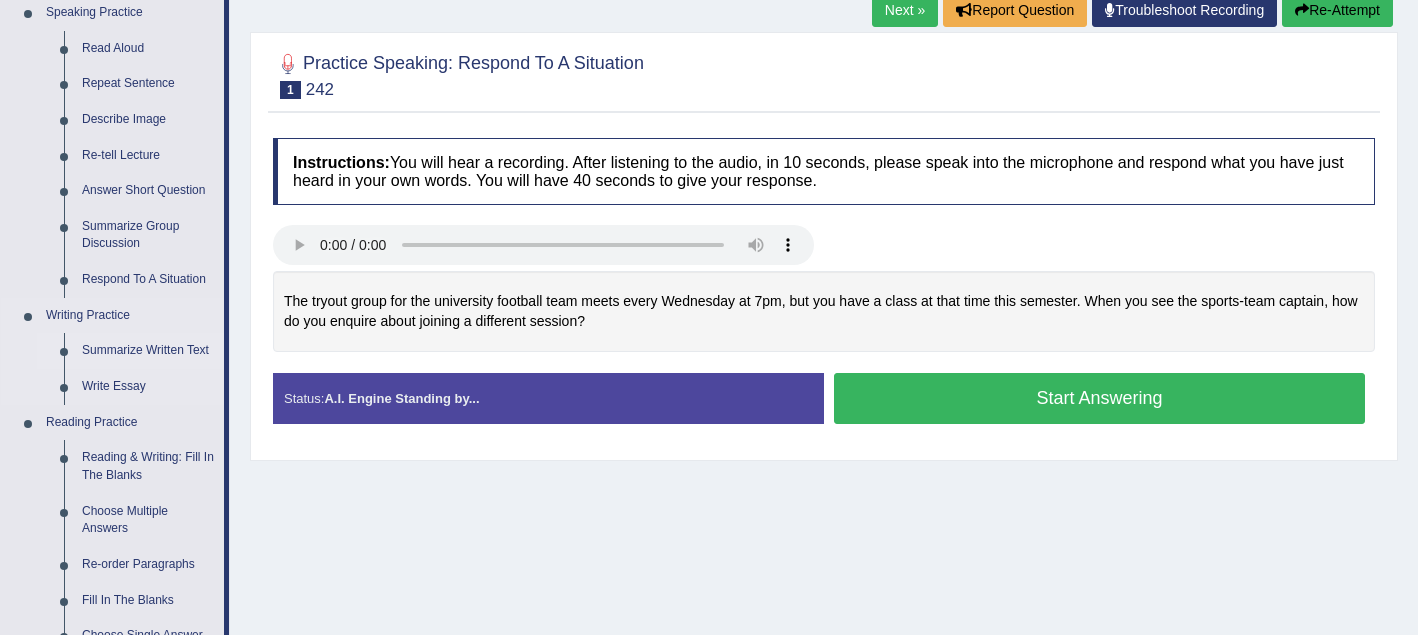 click on "Summarize Written Text" at bounding box center (148, 351) 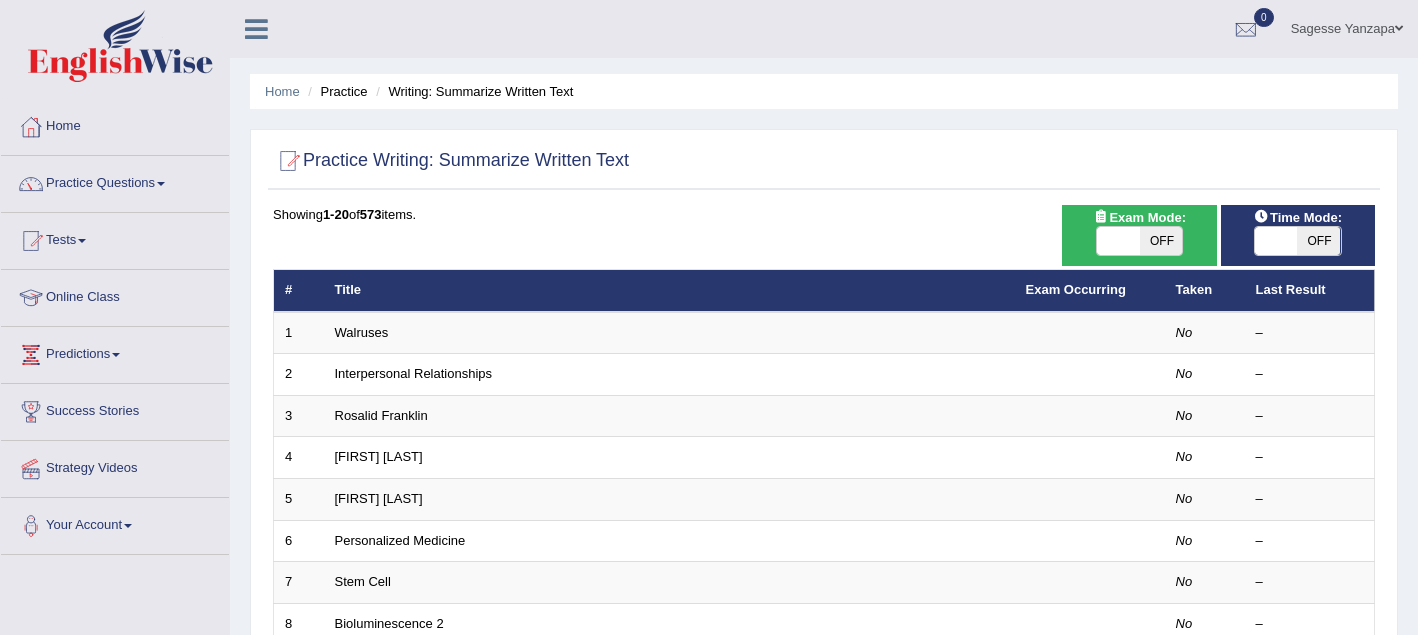 scroll, scrollTop: 0, scrollLeft: 0, axis: both 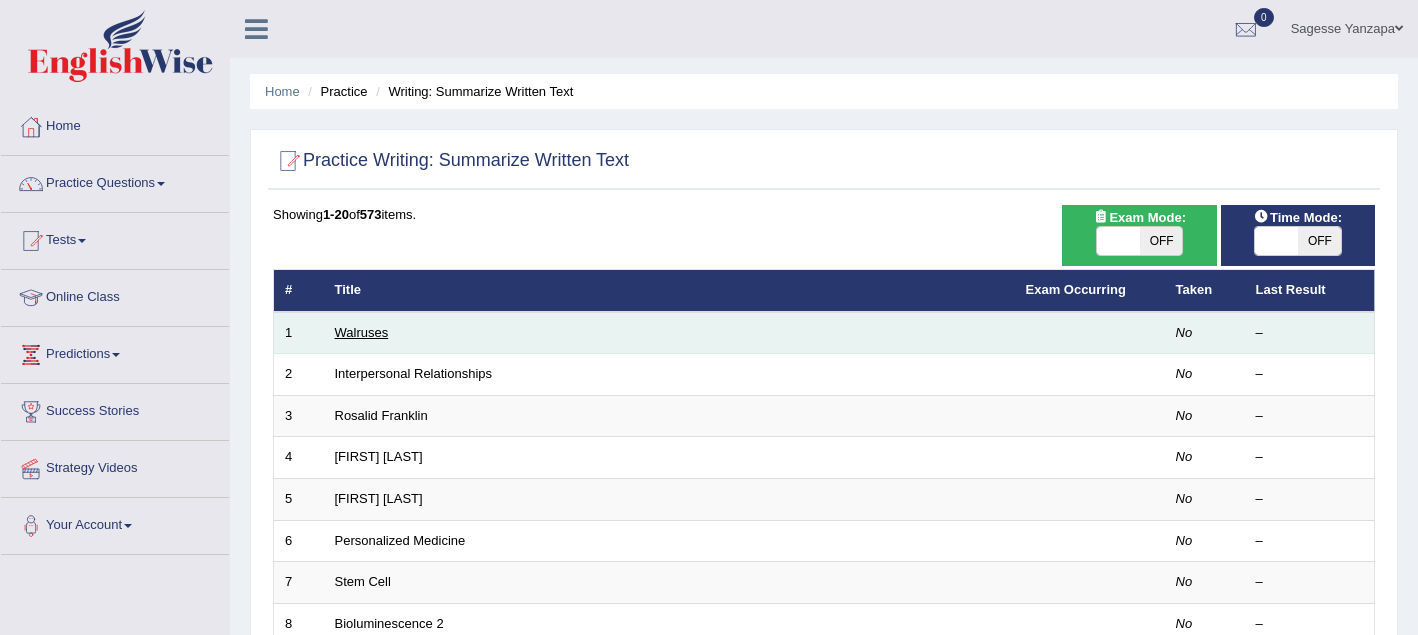 click on "Walruses" at bounding box center (362, 332) 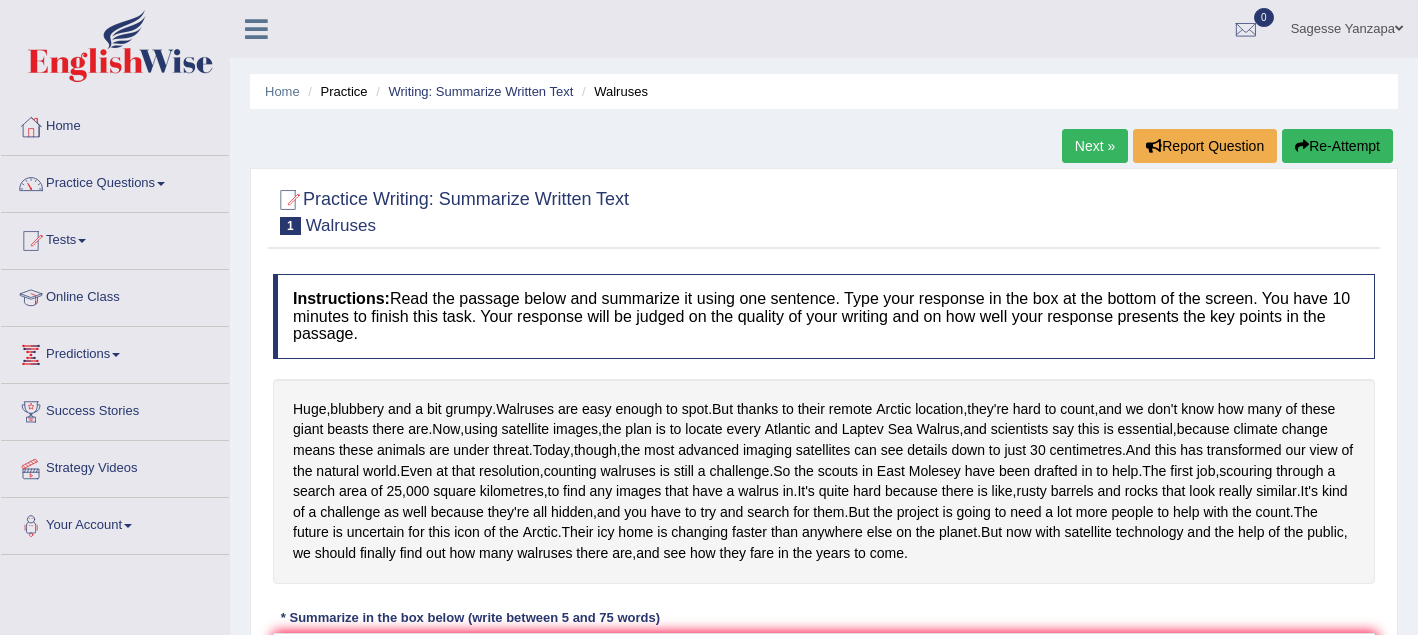 scroll, scrollTop: 0, scrollLeft: 0, axis: both 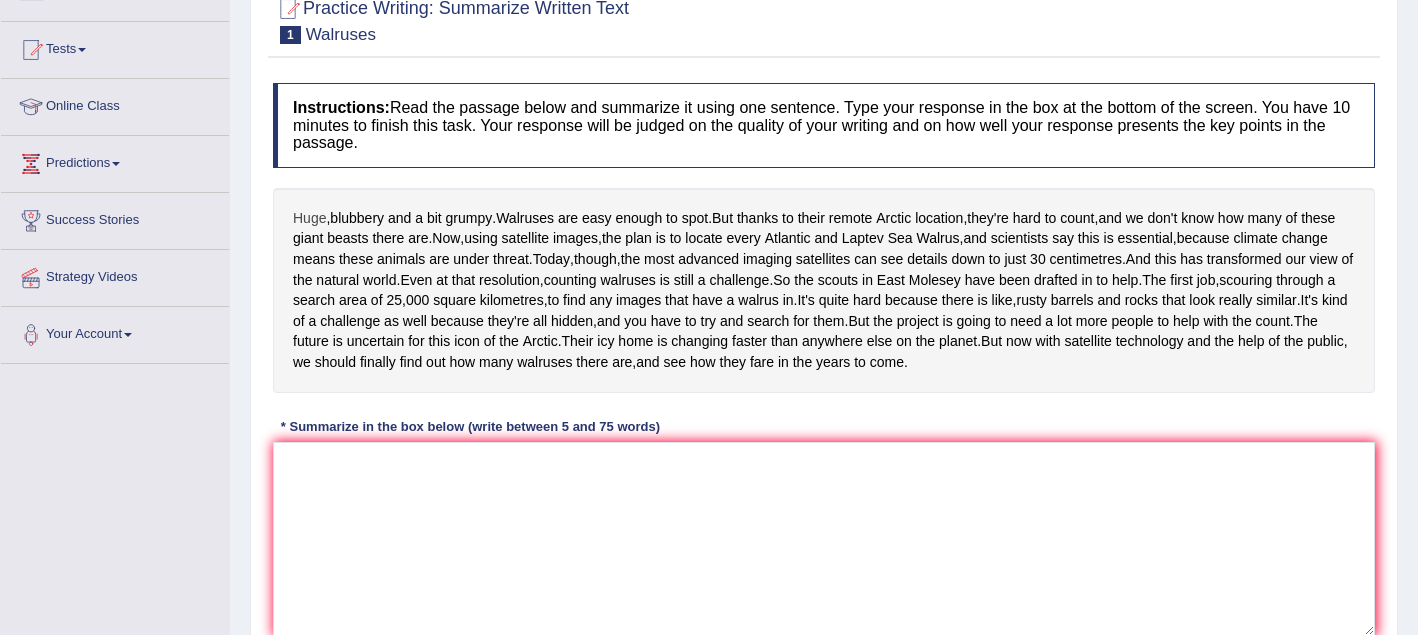 click on "Huge" at bounding box center [309, 218] 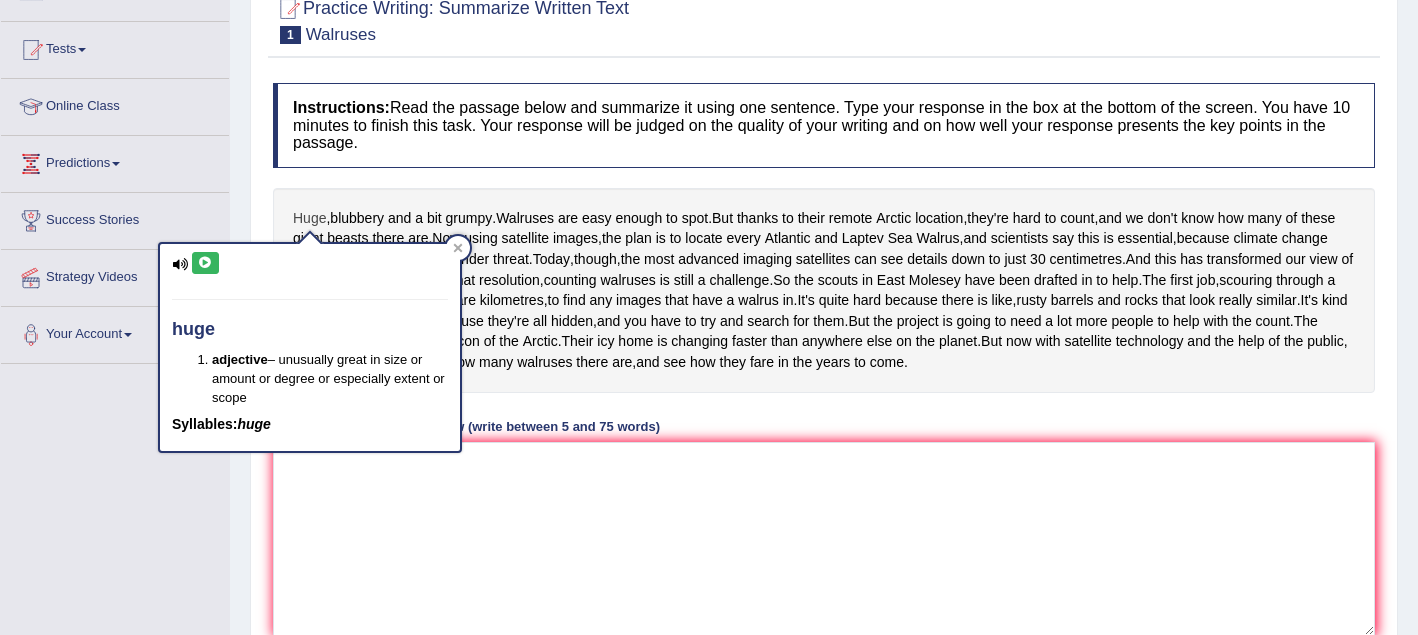 click on "Huge" at bounding box center (309, 218) 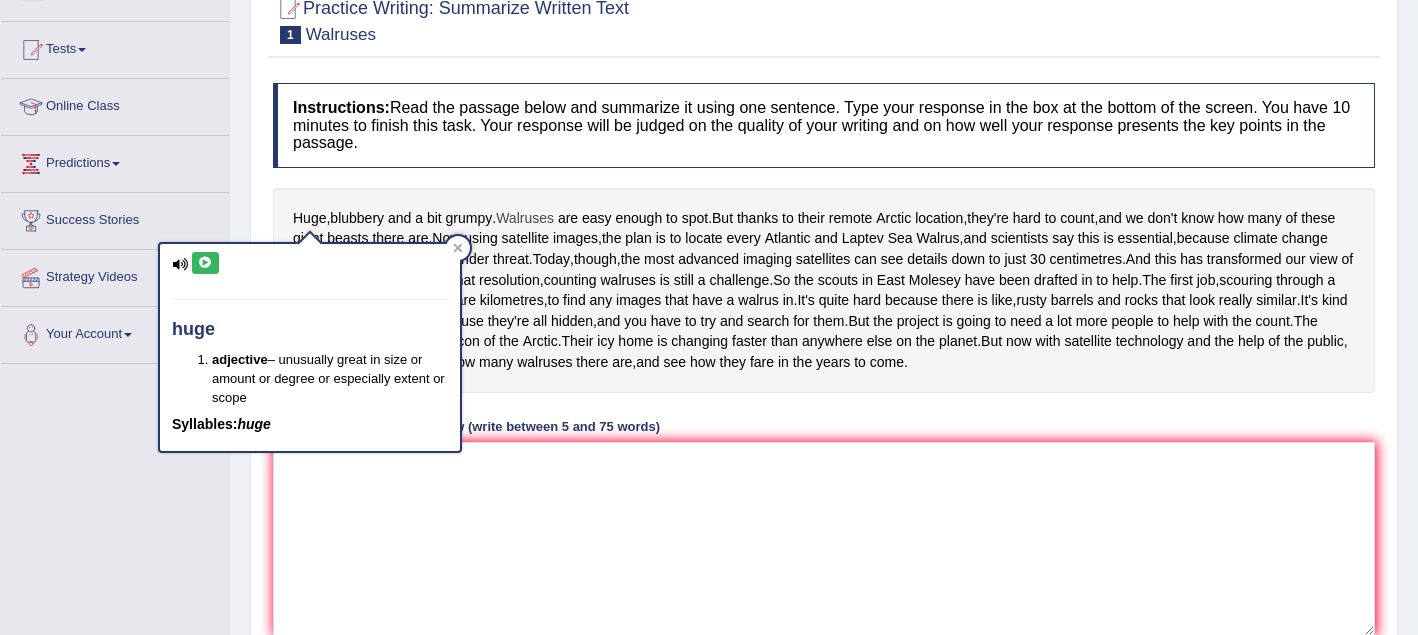 click on "Walruses" at bounding box center [525, 218] 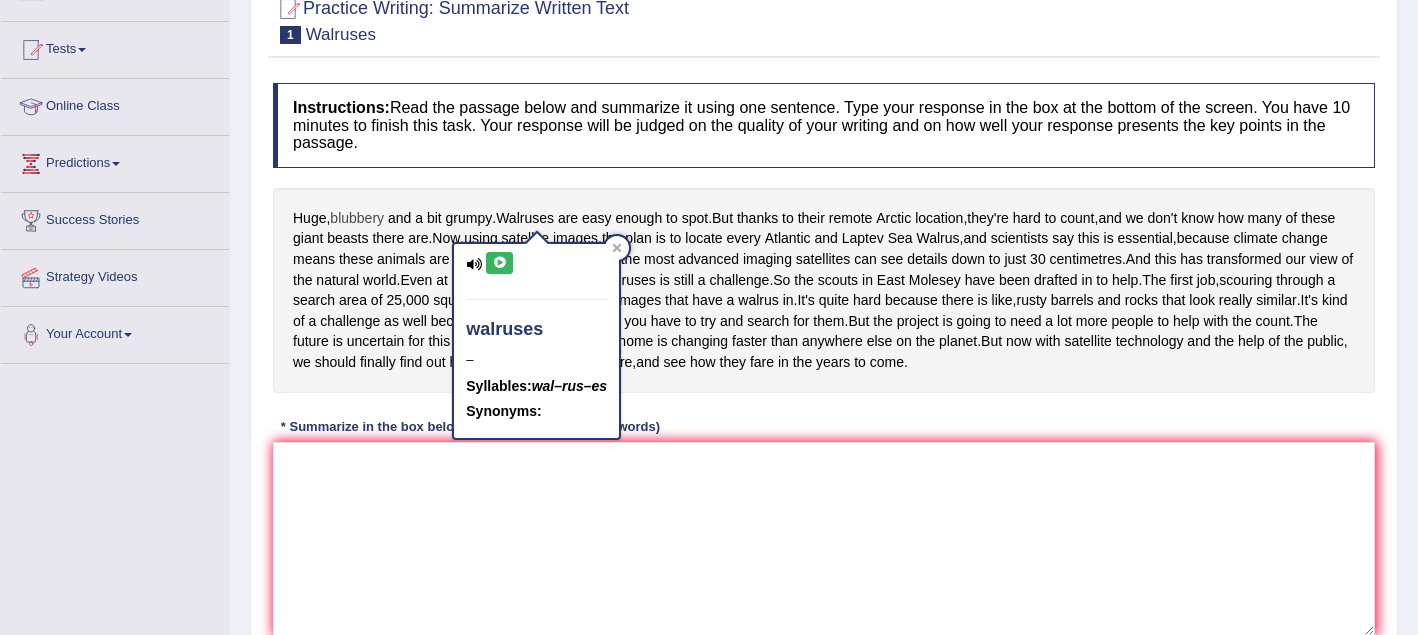drag, startPoint x: 289, startPoint y: 207, endPoint x: 339, endPoint y: 220, distance: 51.662365 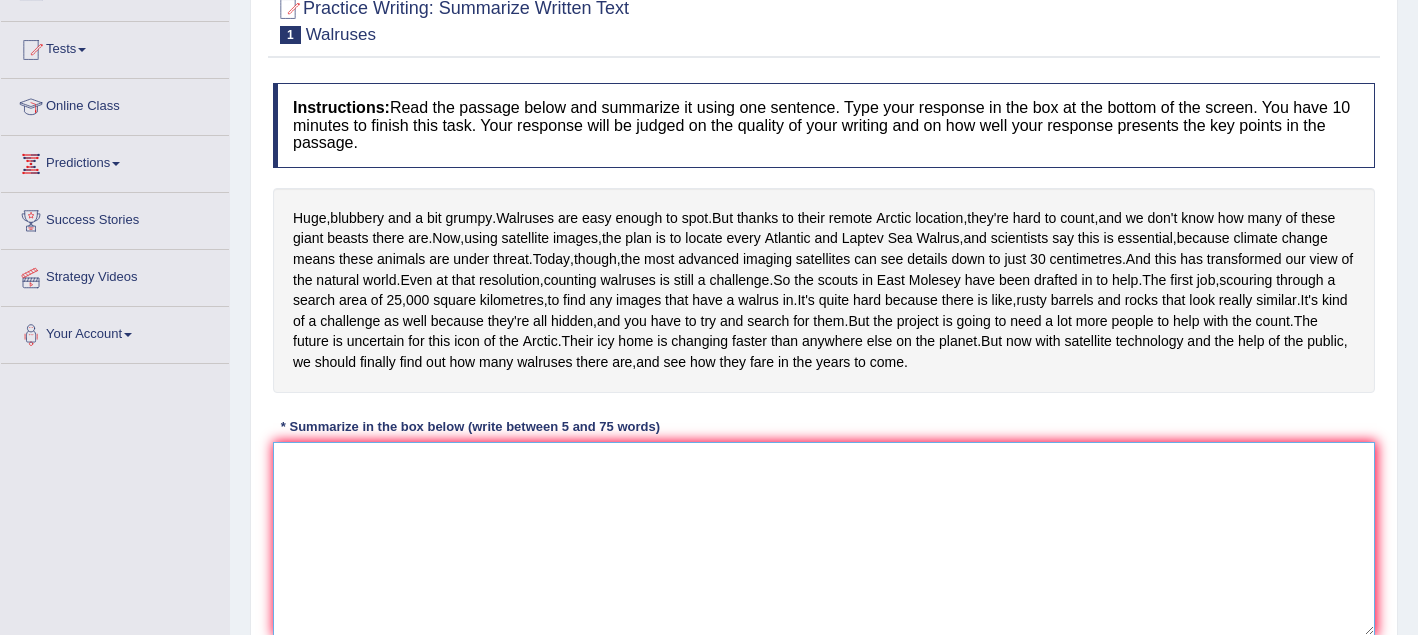 click at bounding box center [824, 539] 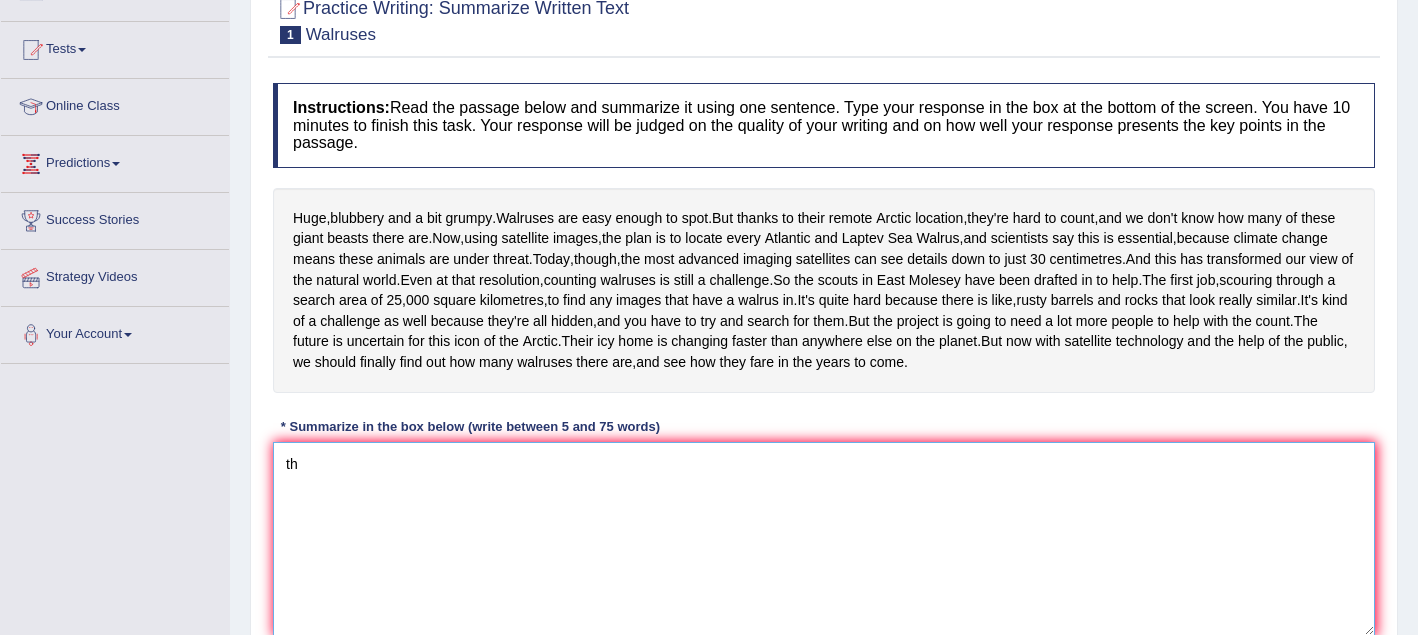 type on "t" 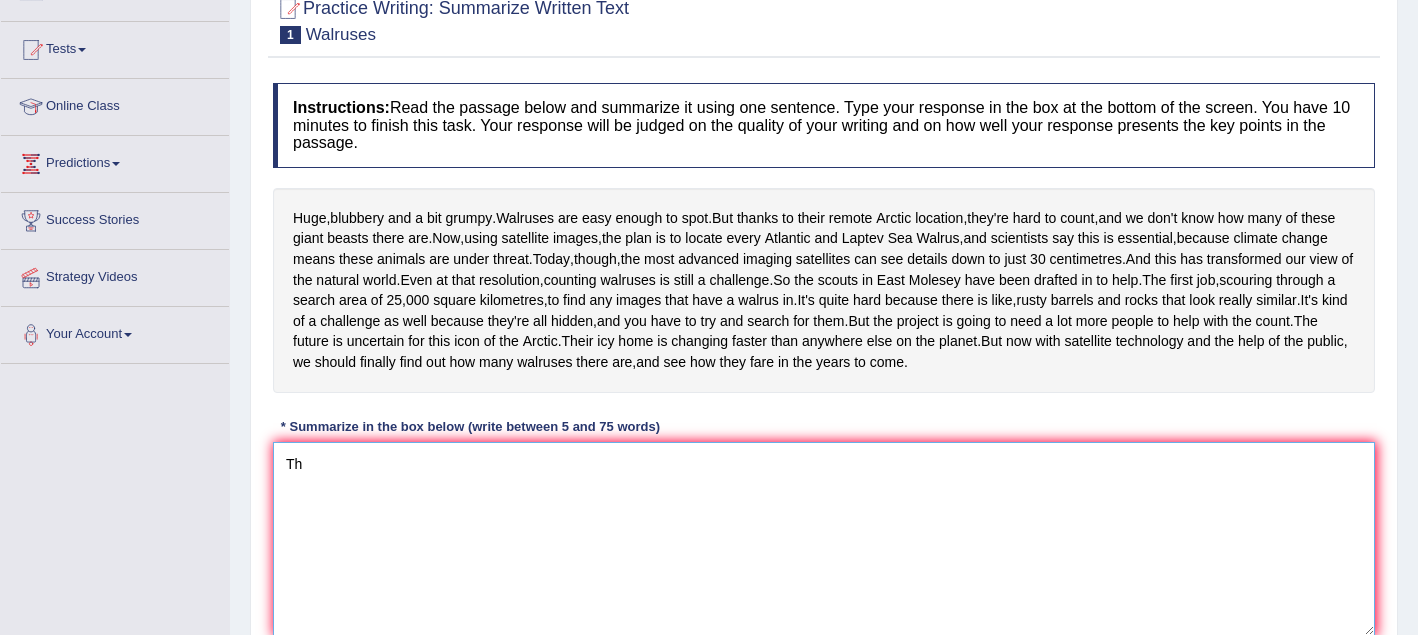 type on "T" 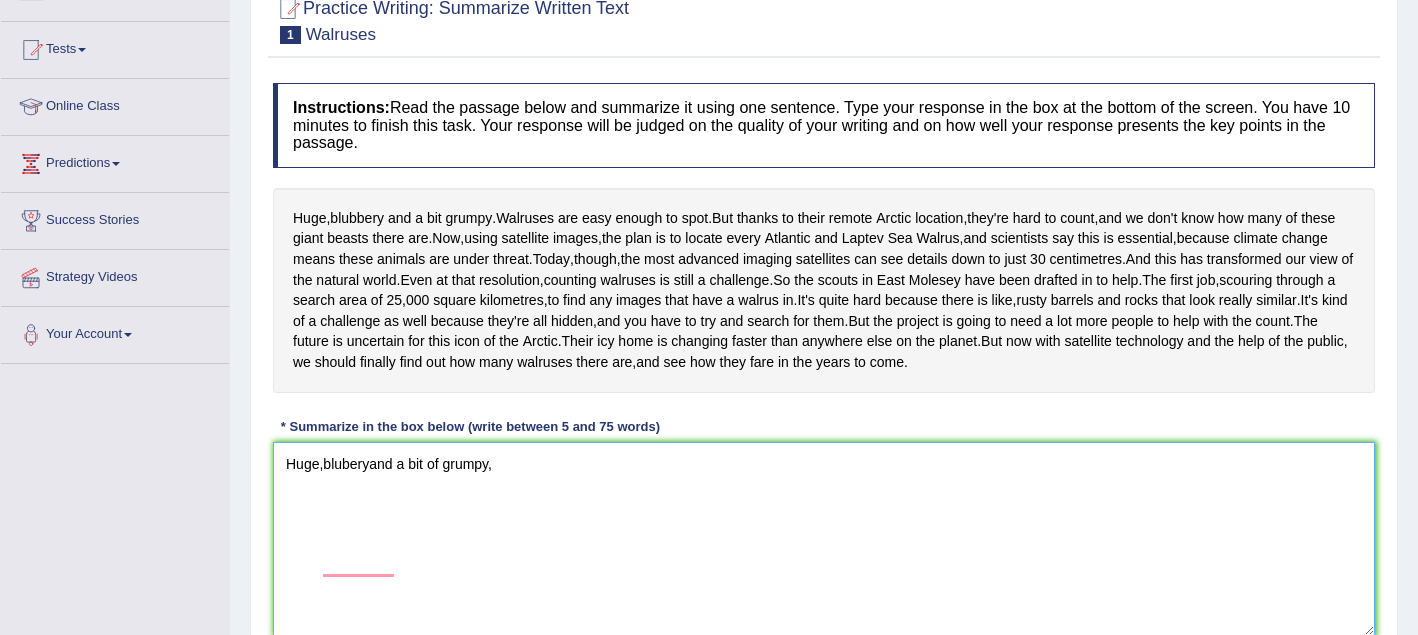 click on "Huge,bluberyand a bit of grumpy," at bounding box center (824, 539) 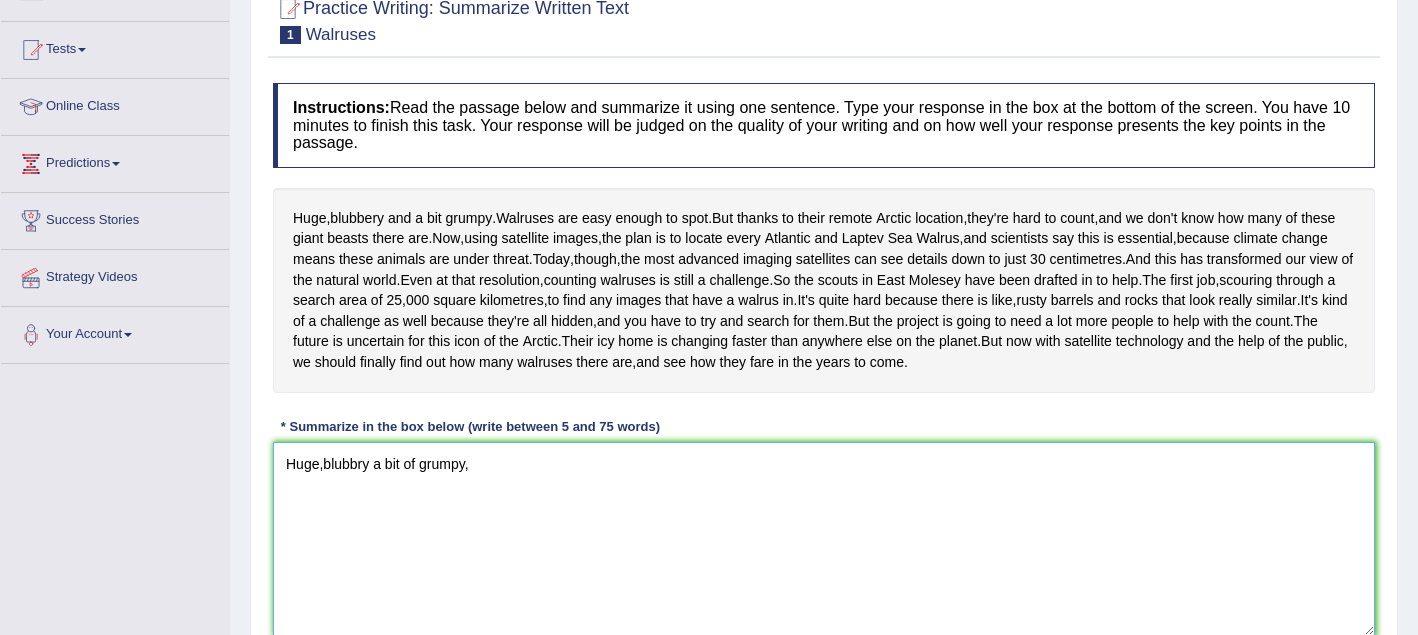 click on "Huge,blubbry a bit of grumpy," at bounding box center (824, 539) 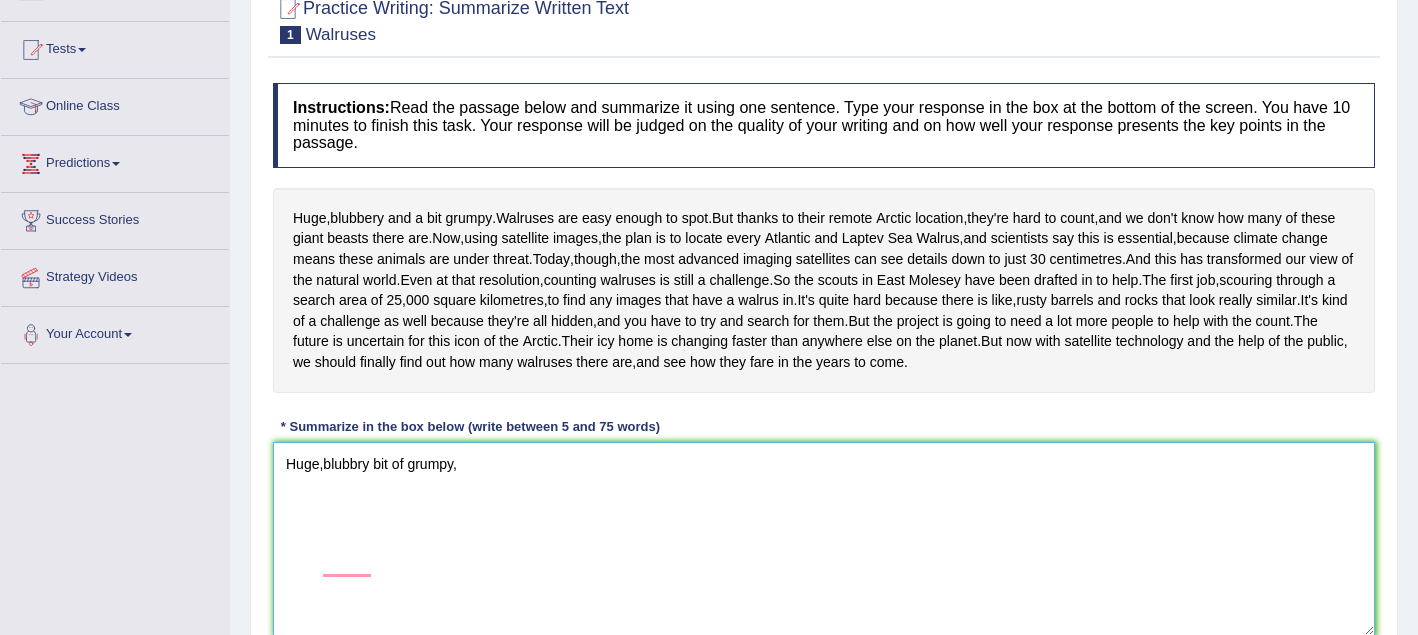 click on "Huge,blubbry bit of grumpy," at bounding box center [824, 539] 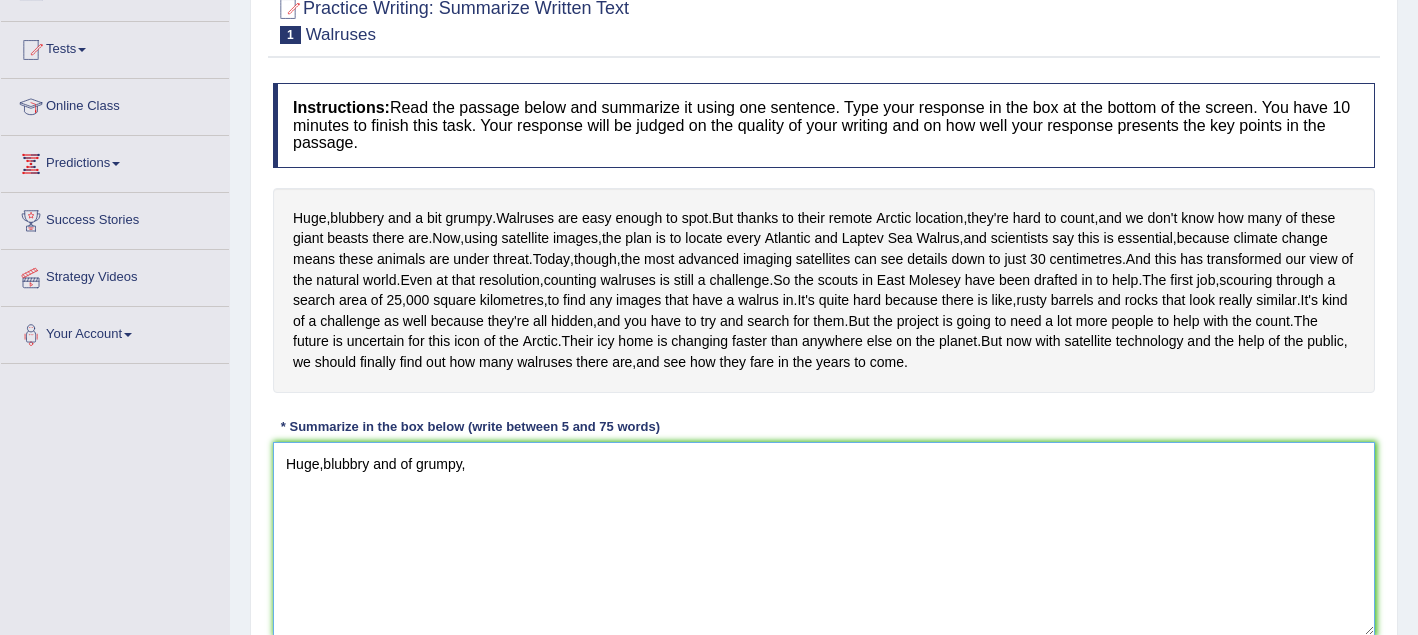 click on "Huge,blubbry and of grumpy," at bounding box center (824, 539) 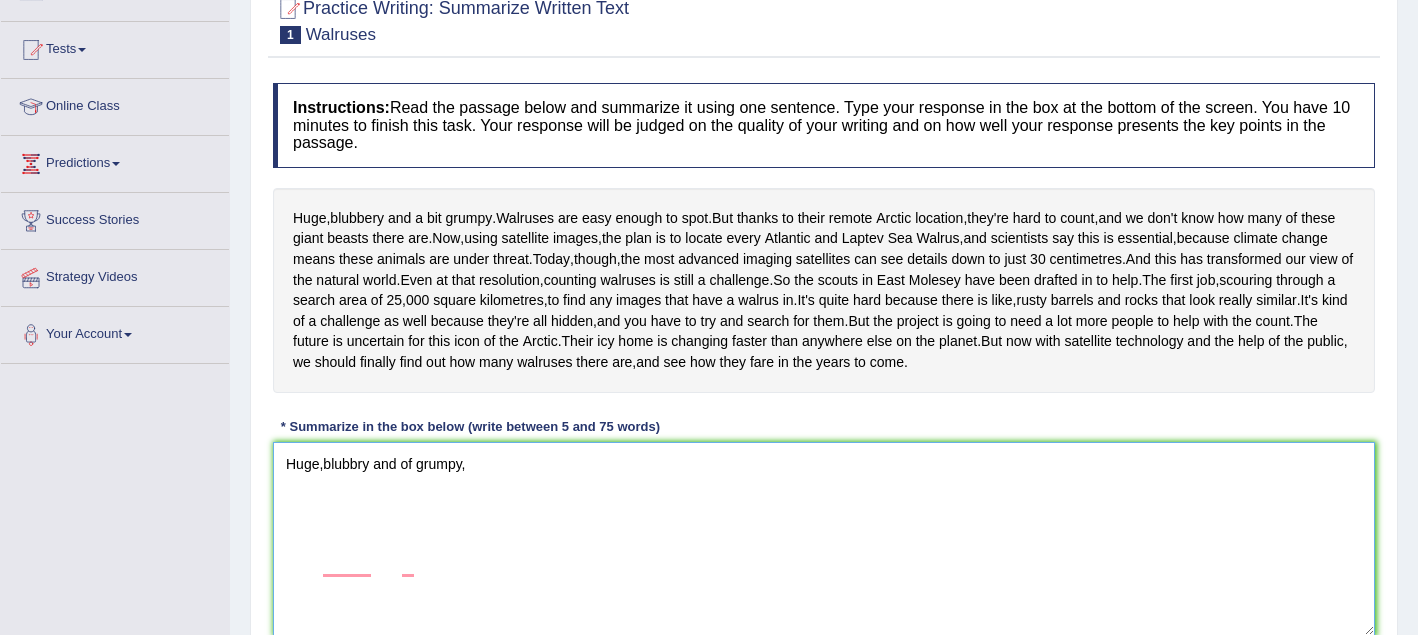 type on "Huge,blubbry and of grumpy," 